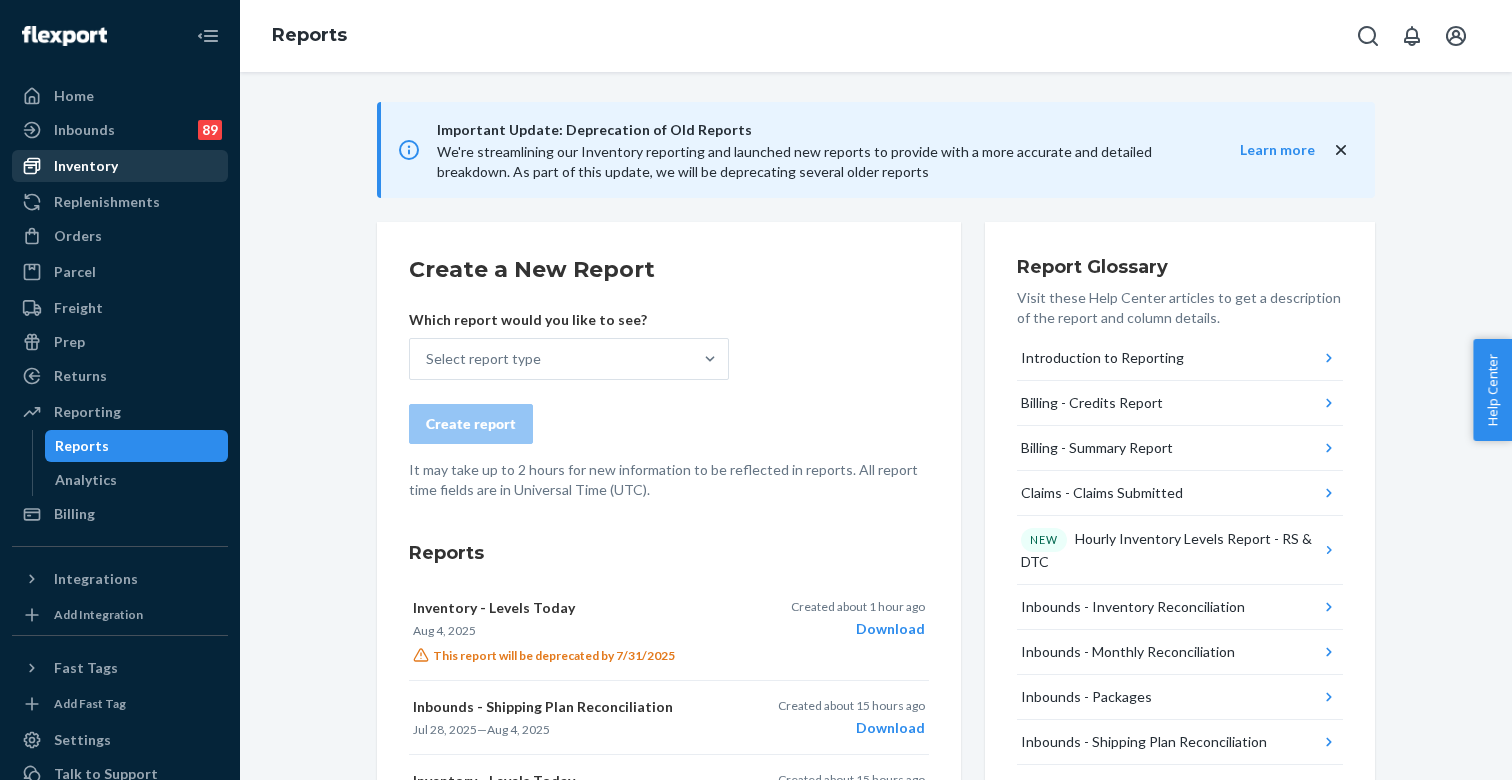 scroll, scrollTop: 0, scrollLeft: 0, axis: both 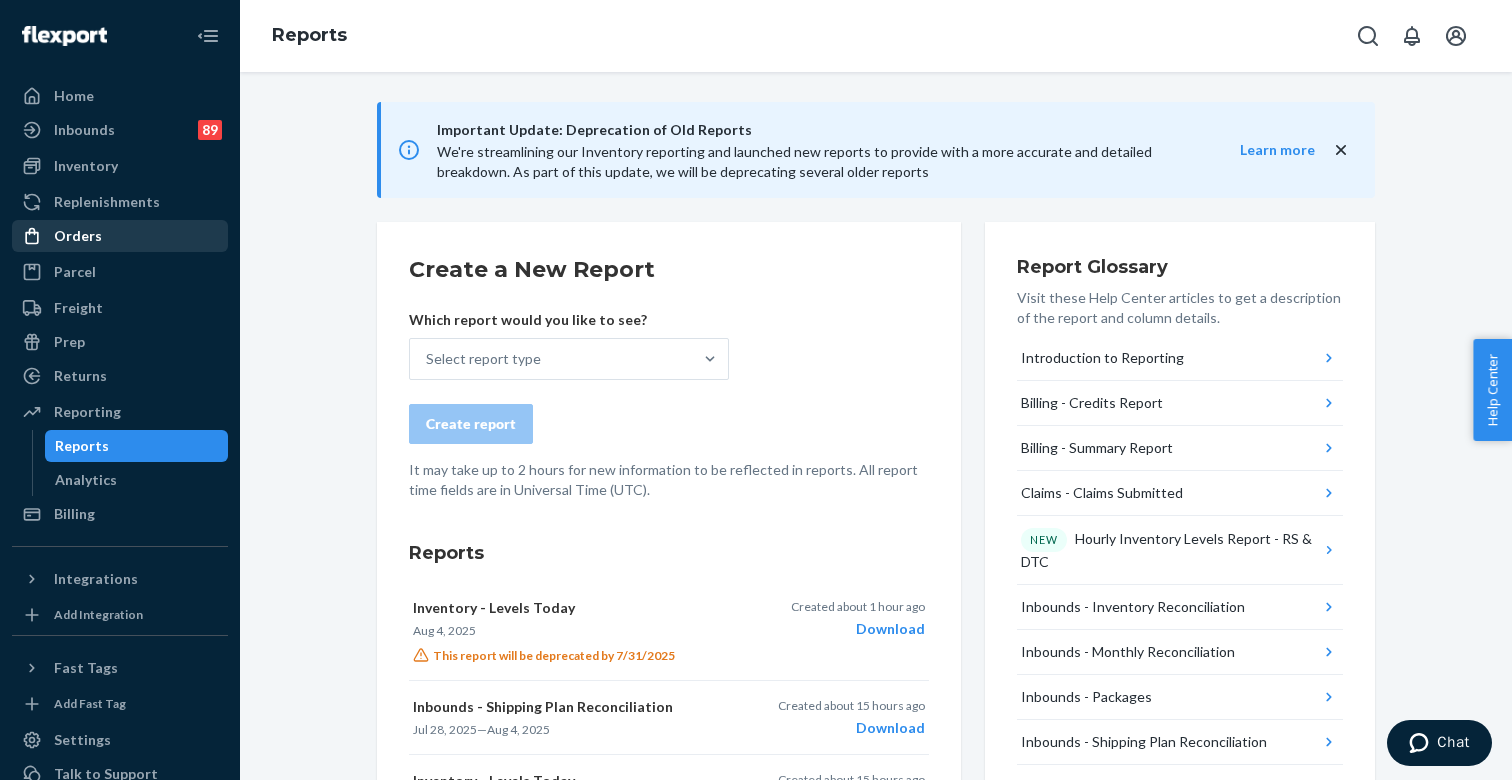 click on "Orders" at bounding box center (120, 236) 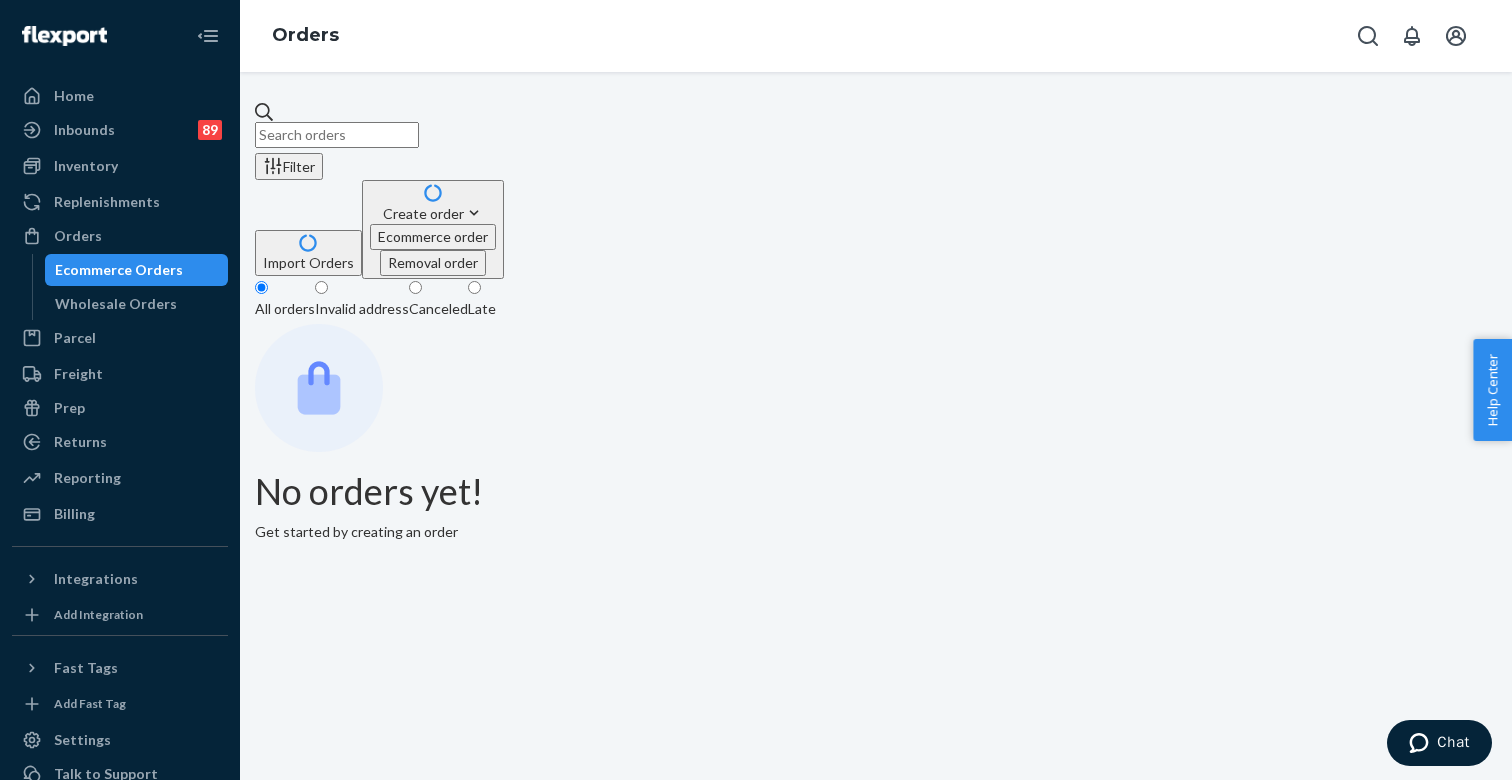 click at bounding box center (337, 135) 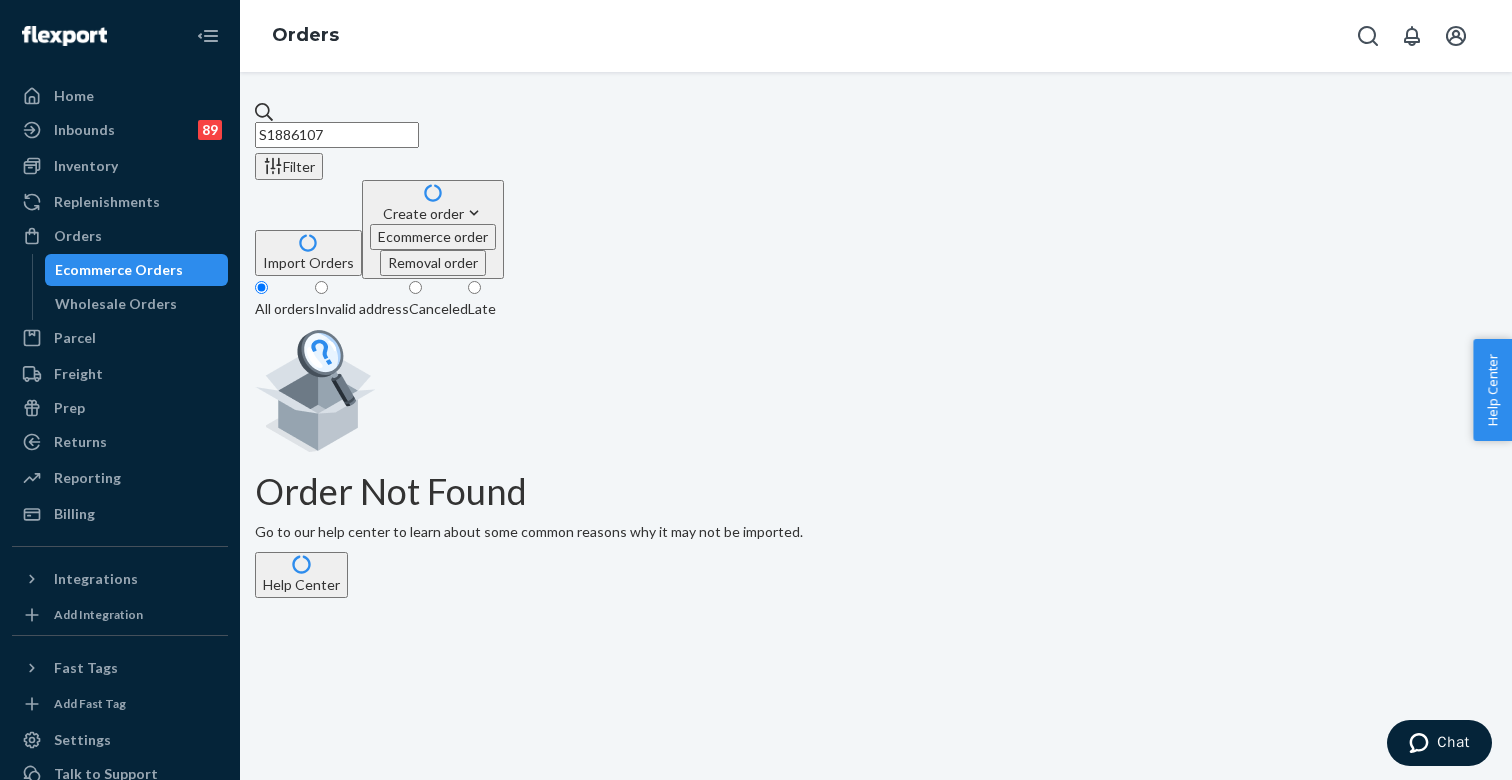 type on "S1886107" 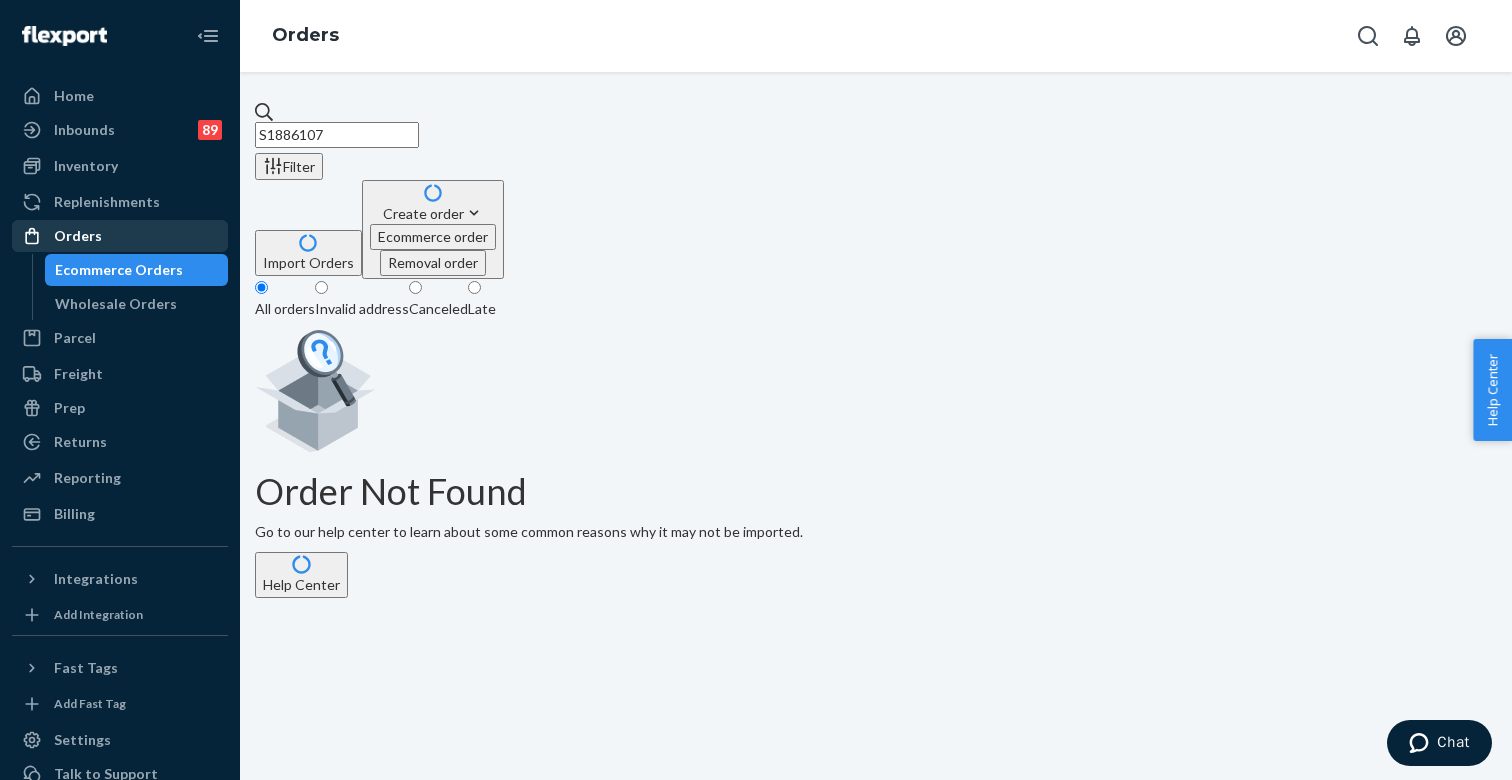 click on "Orders" at bounding box center (78, 236) 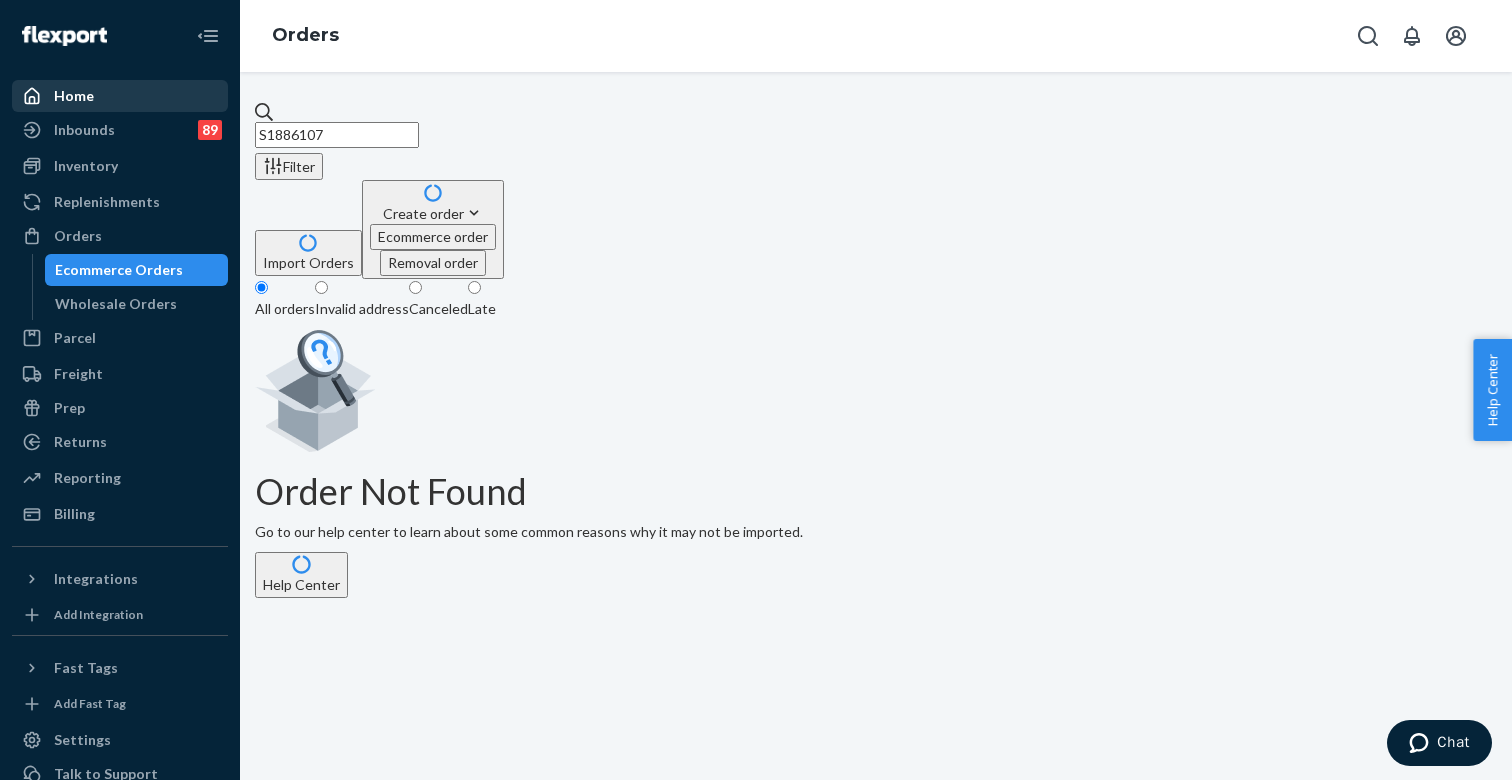 click on "Home" at bounding box center (74, 96) 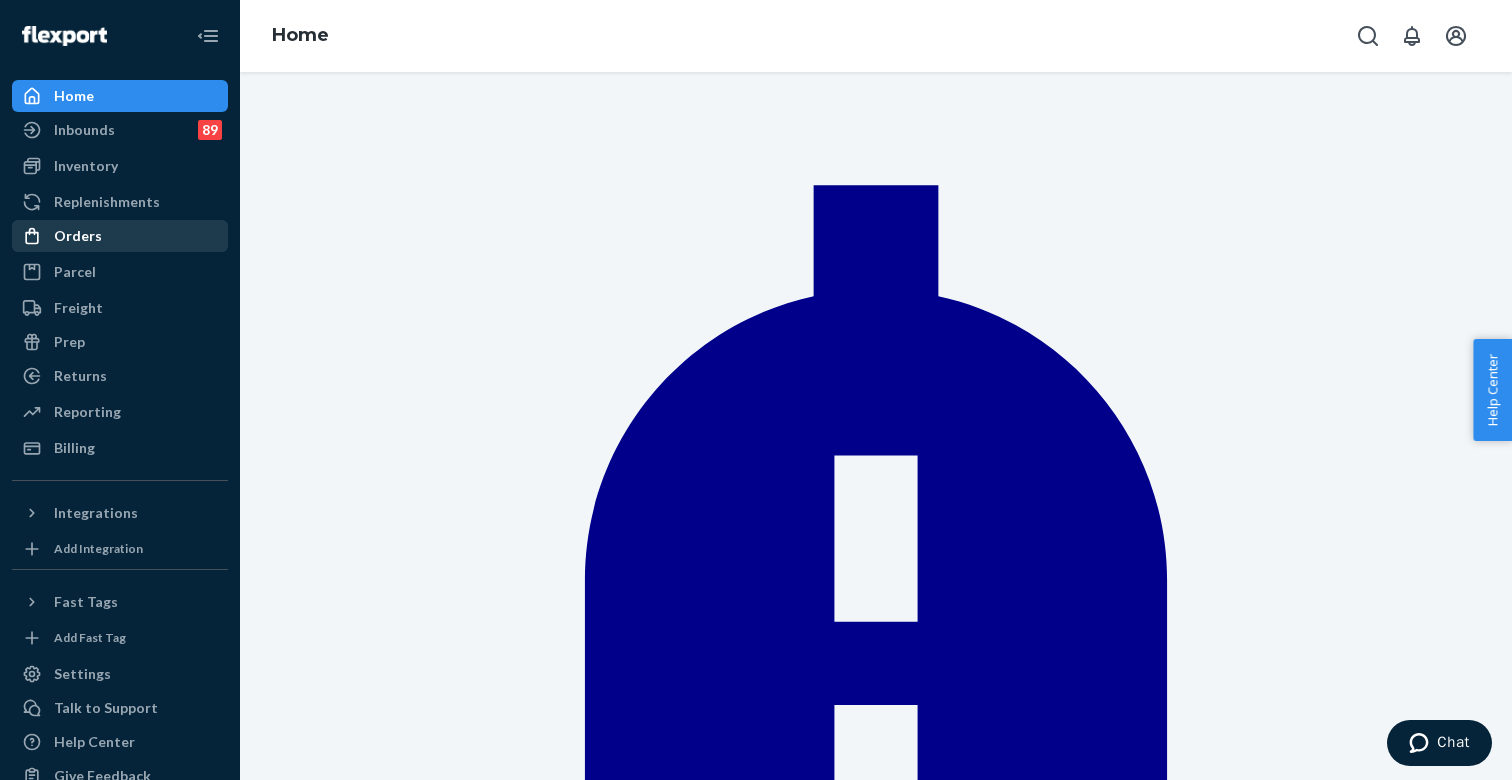 click on "Orders" at bounding box center [78, 236] 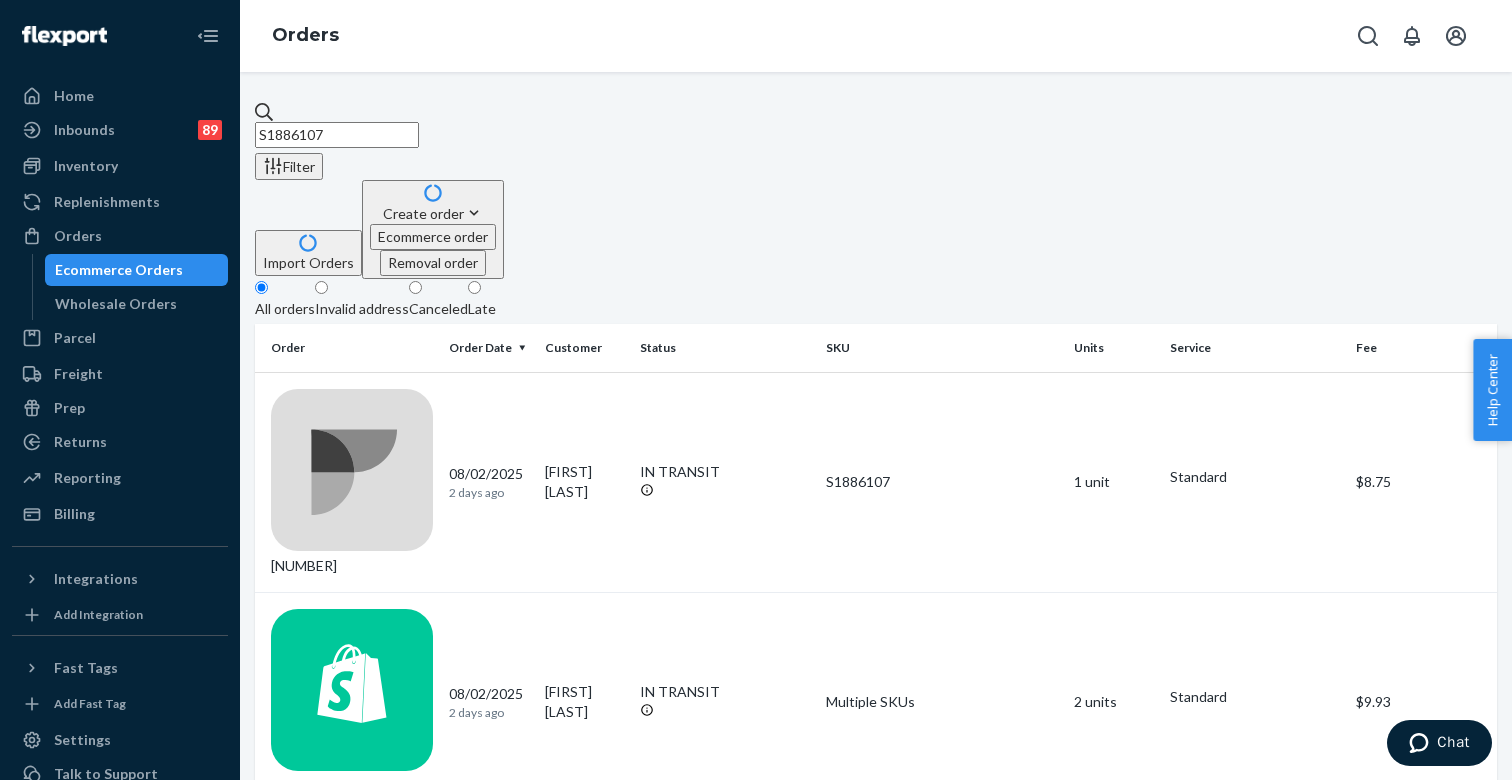 click on "S1886107" at bounding box center (337, 135) 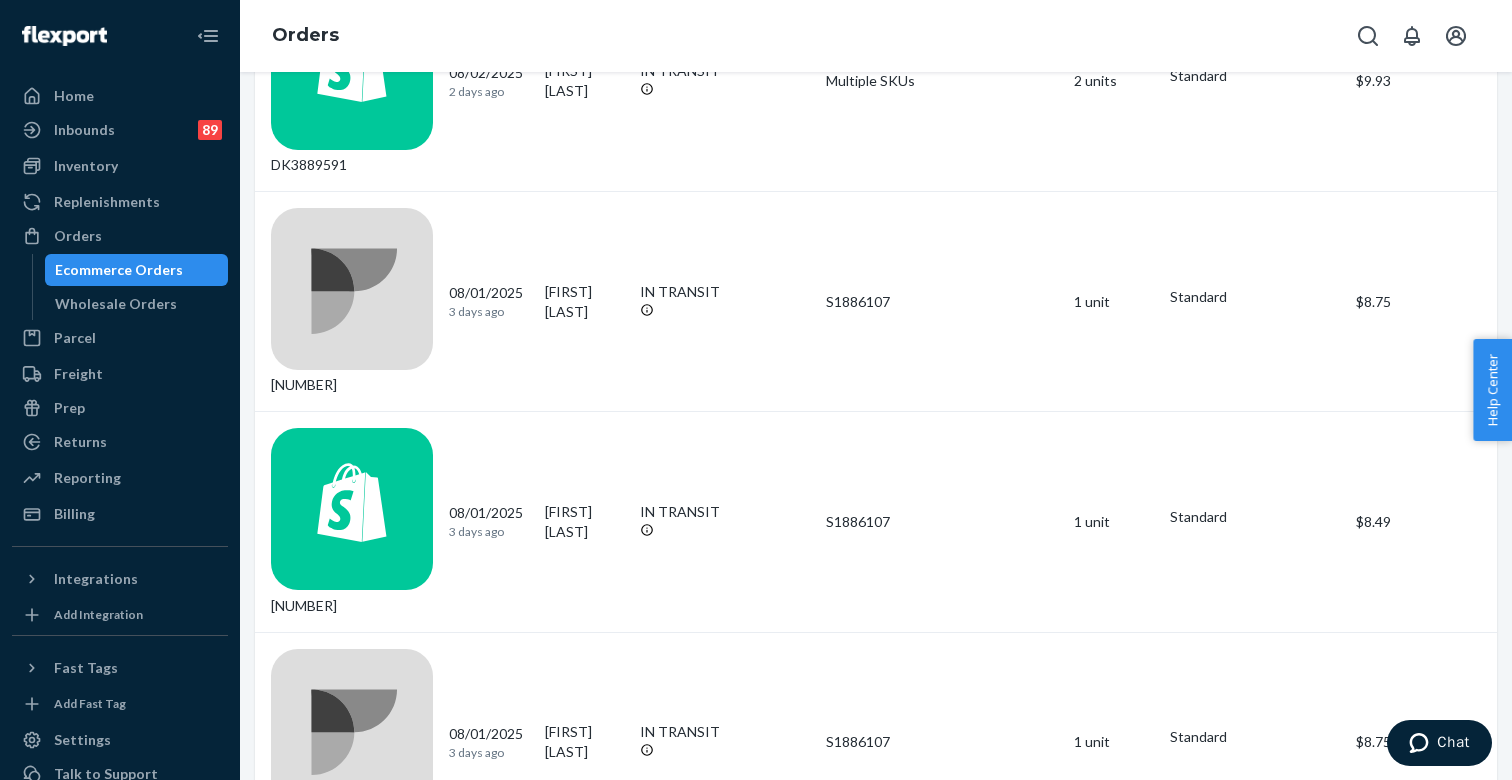 scroll, scrollTop: 708, scrollLeft: 0, axis: vertical 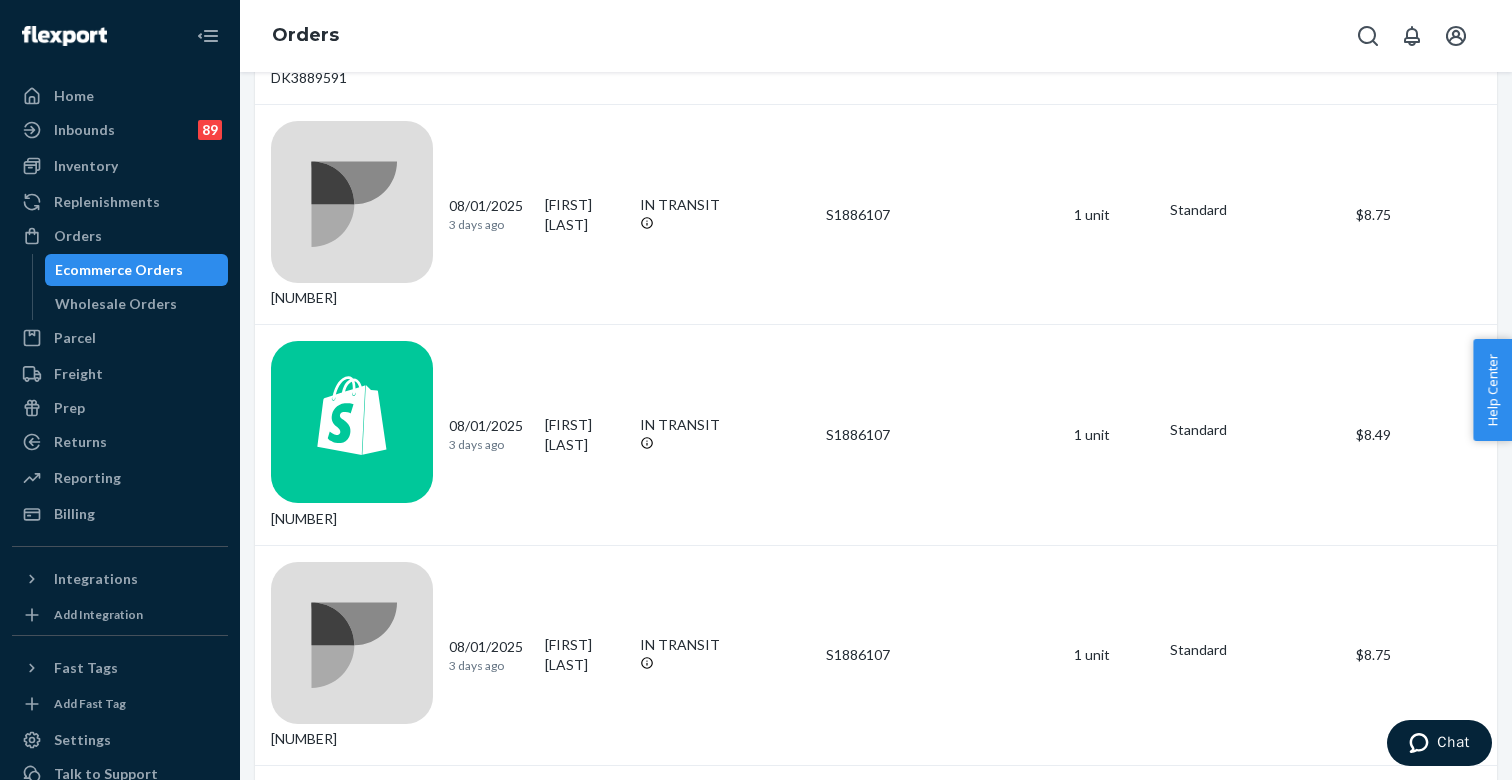 click on "3 days ago" at bounding box center [488, 2427] 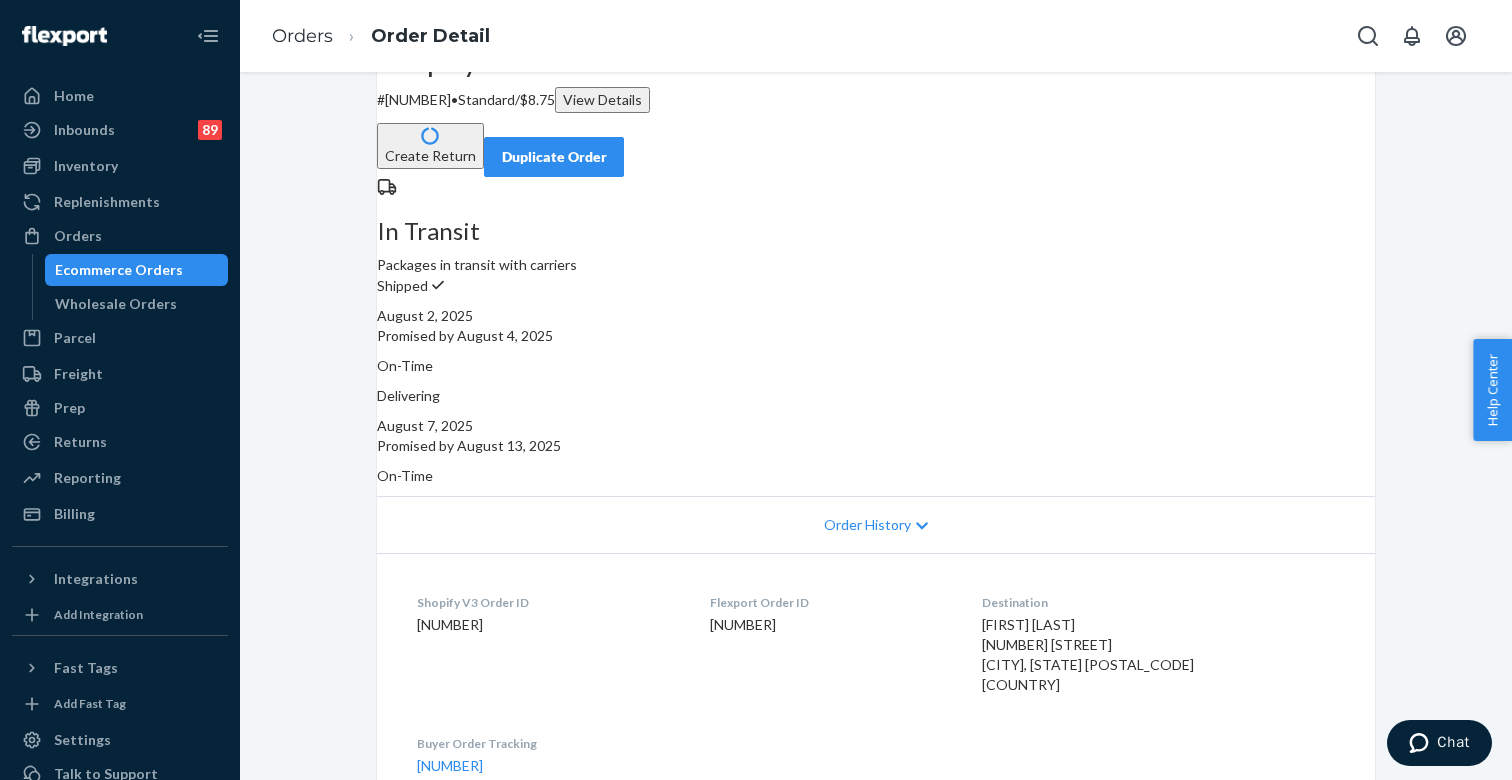 scroll, scrollTop: 0, scrollLeft: 0, axis: both 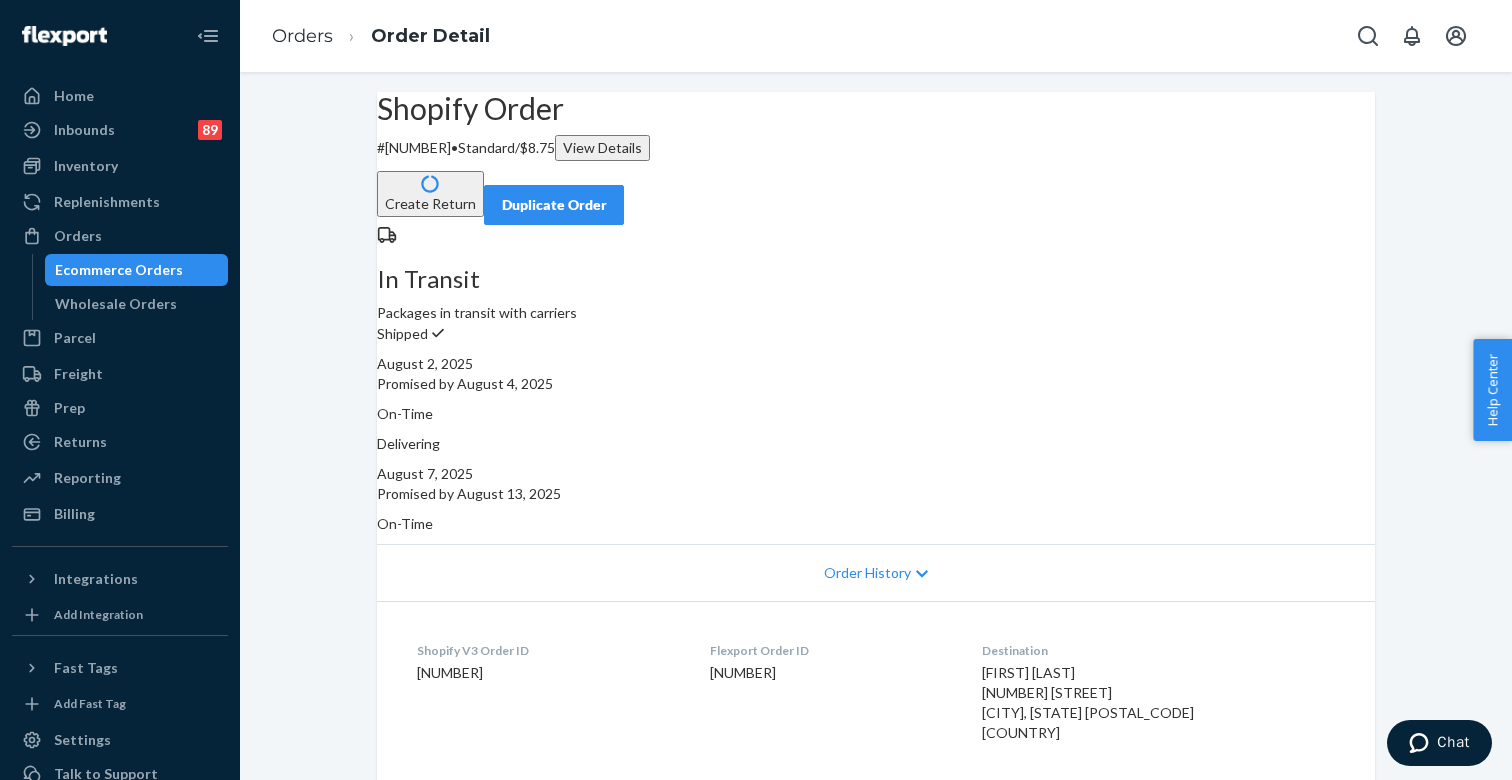 click on "View Details" at bounding box center (602, 148) 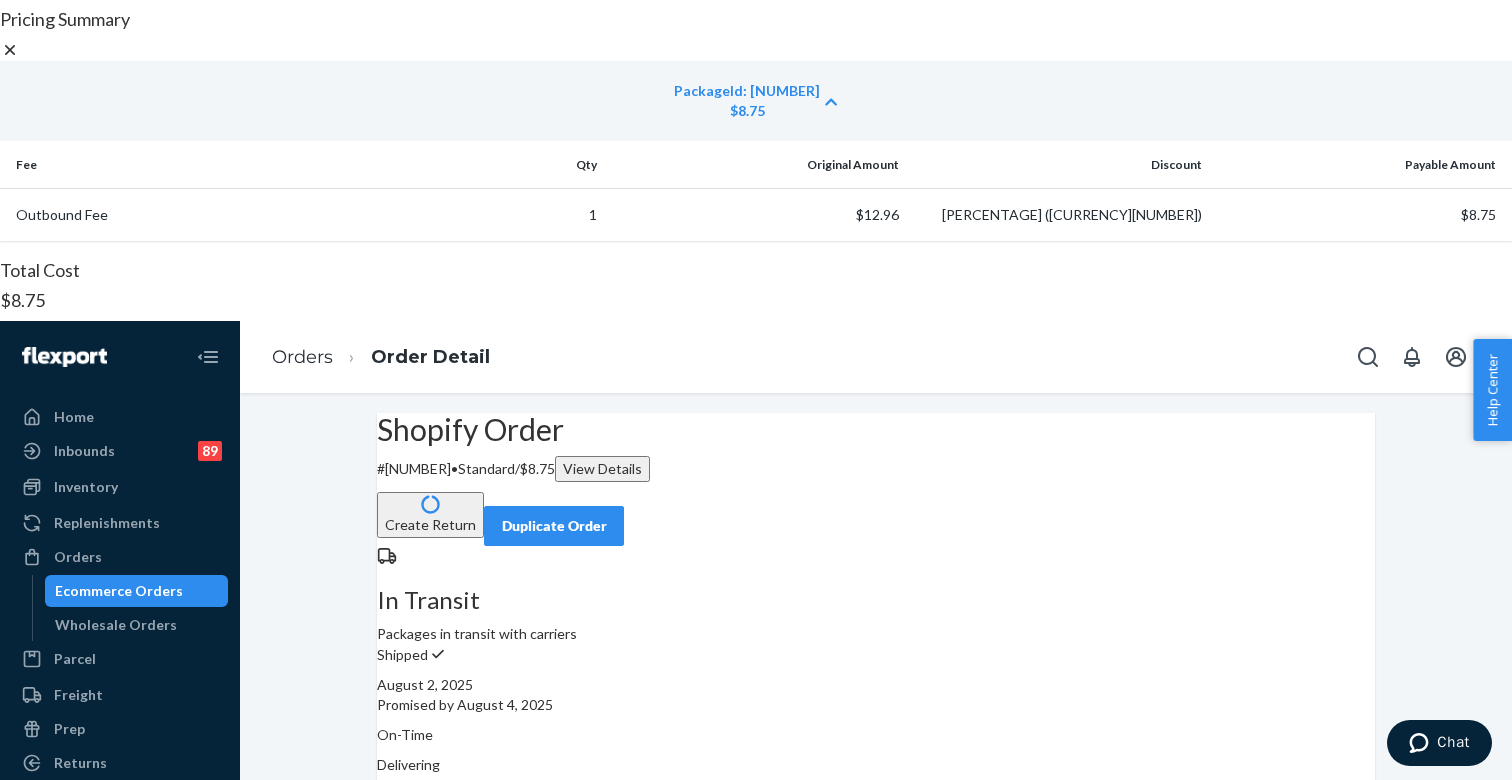 click 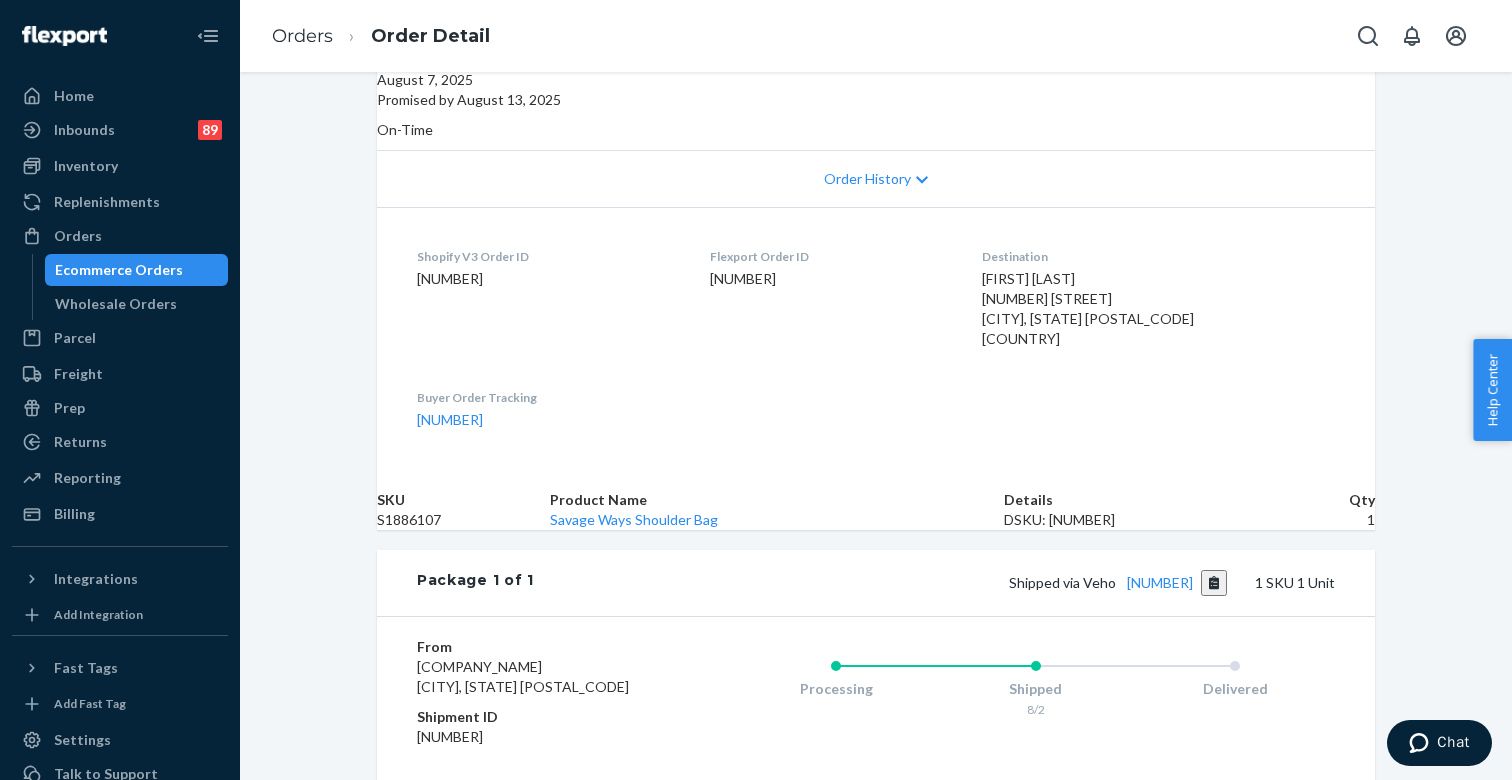scroll, scrollTop: 475, scrollLeft: 0, axis: vertical 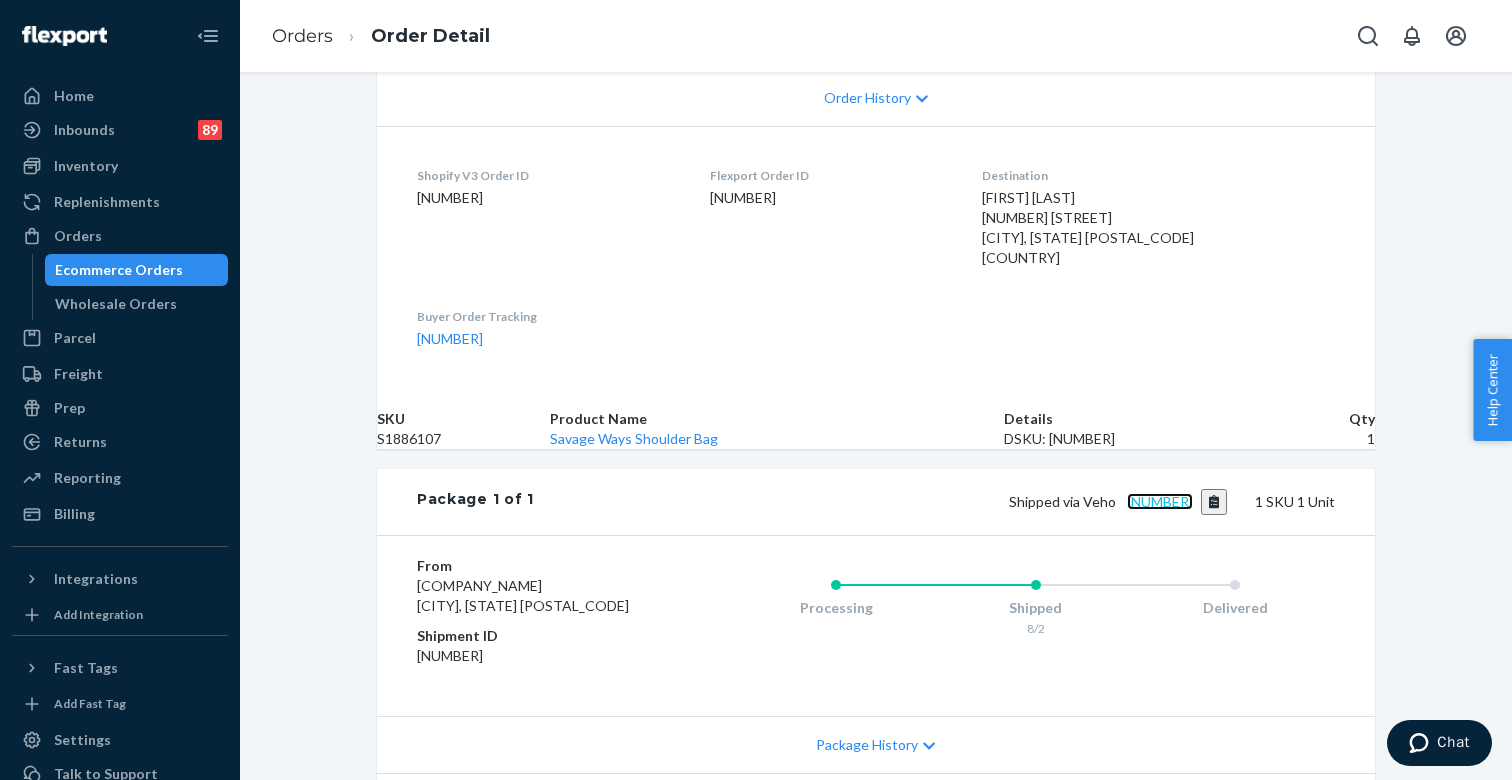 click on "[NUMBER]" at bounding box center [1160, 501] 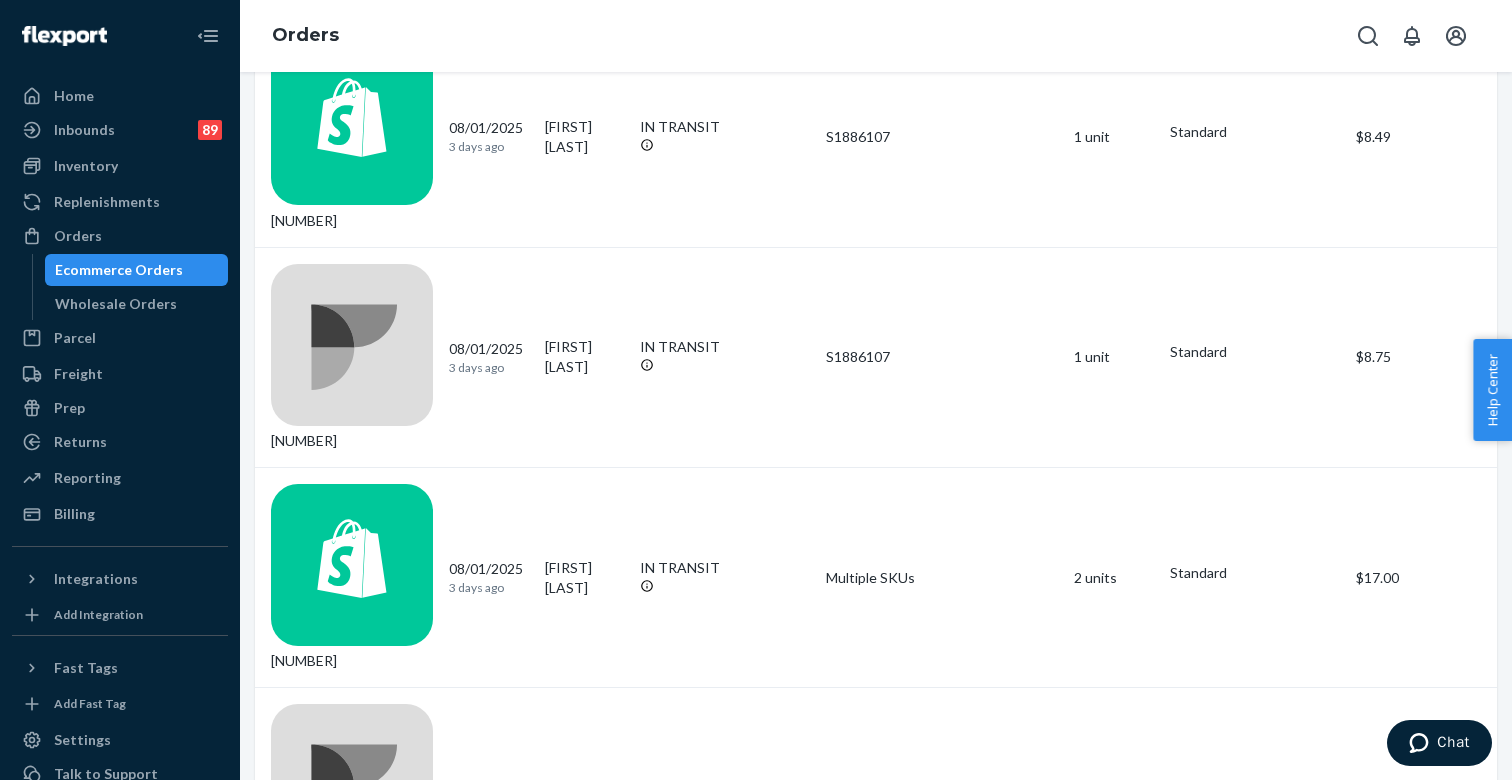 scroll, scrollTop: 1424, scrollLeft: 0, axis: vertical 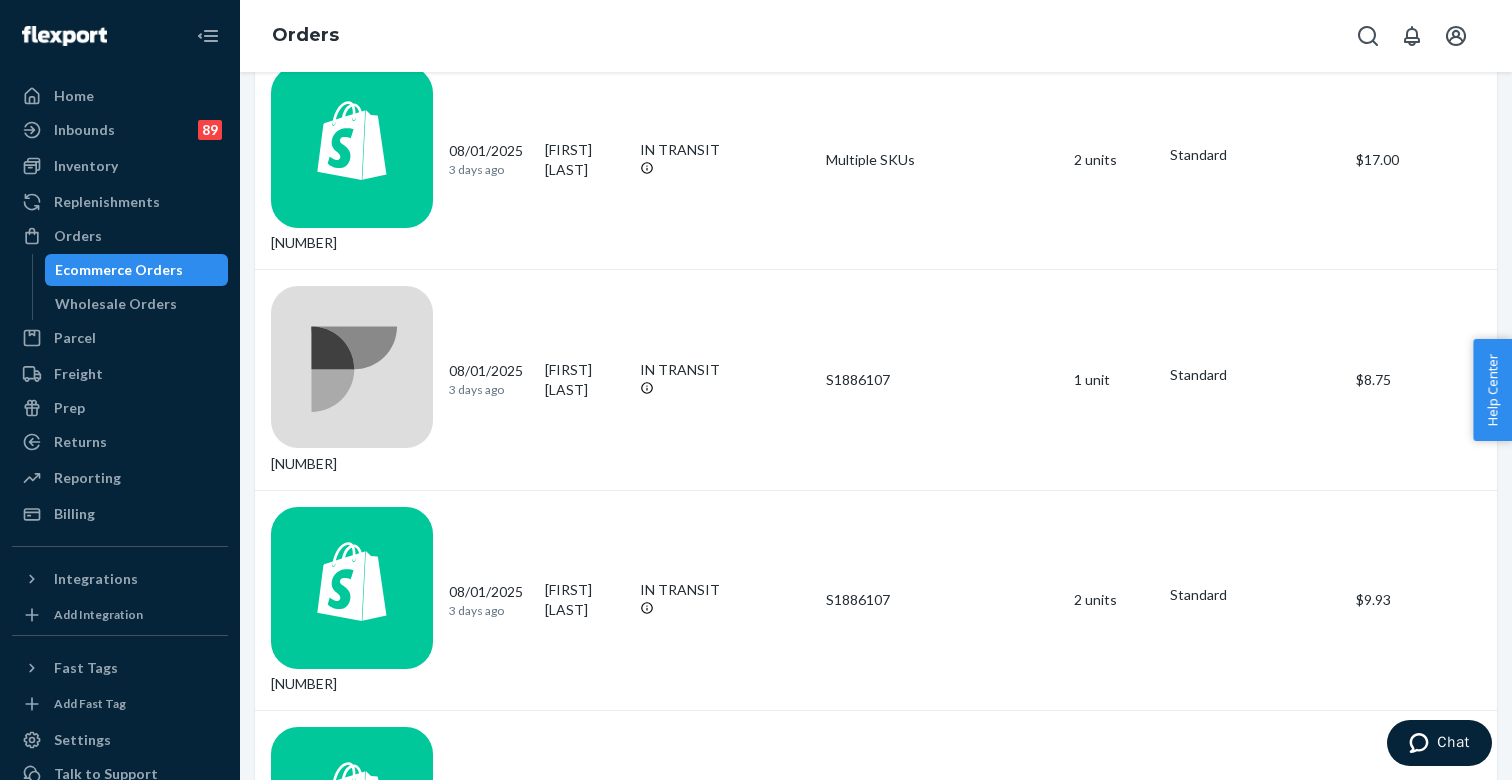 click on "4" at bounding box center (869, 4499) 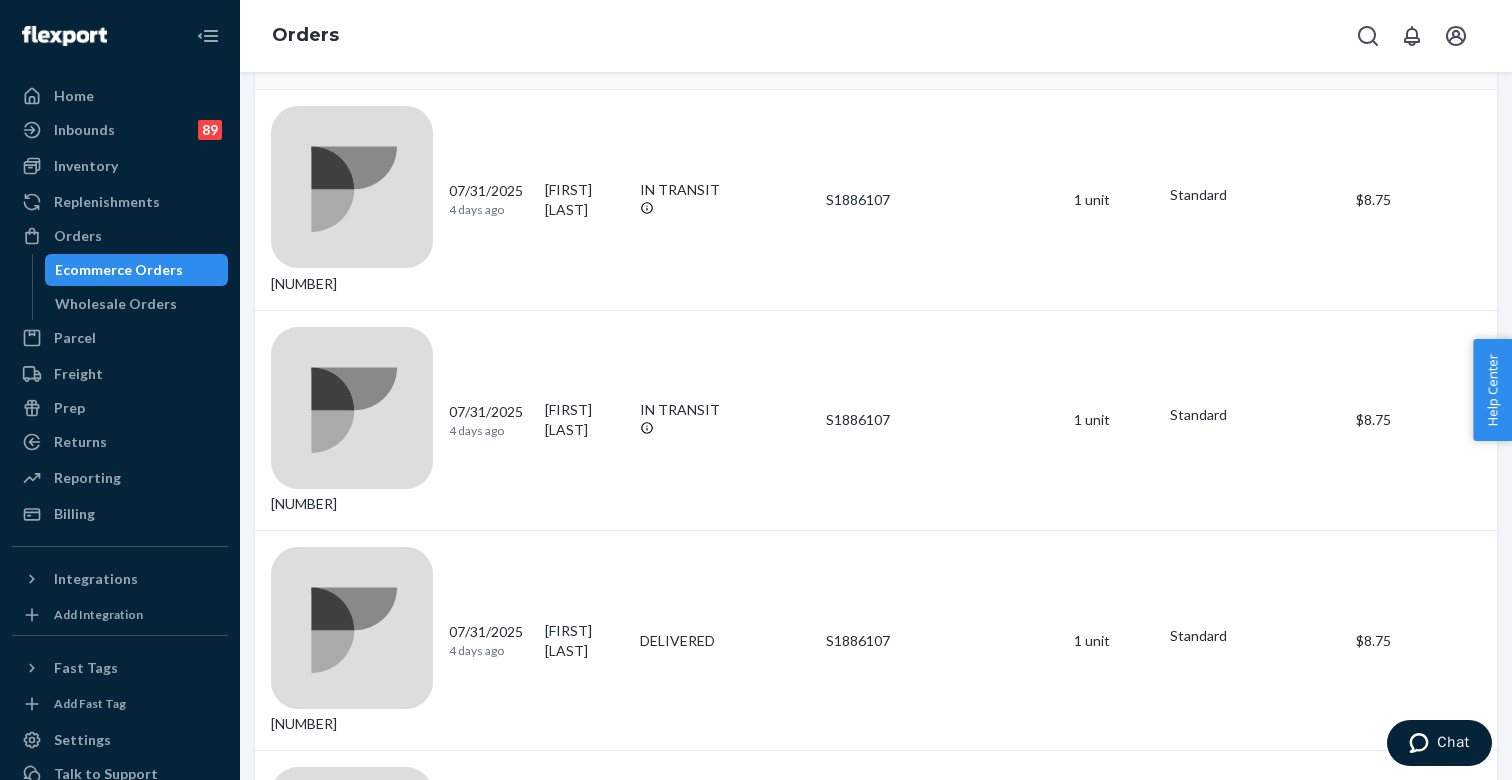 scroll, scrollTop: 1263, scrollLeft: 0, axis: vertical 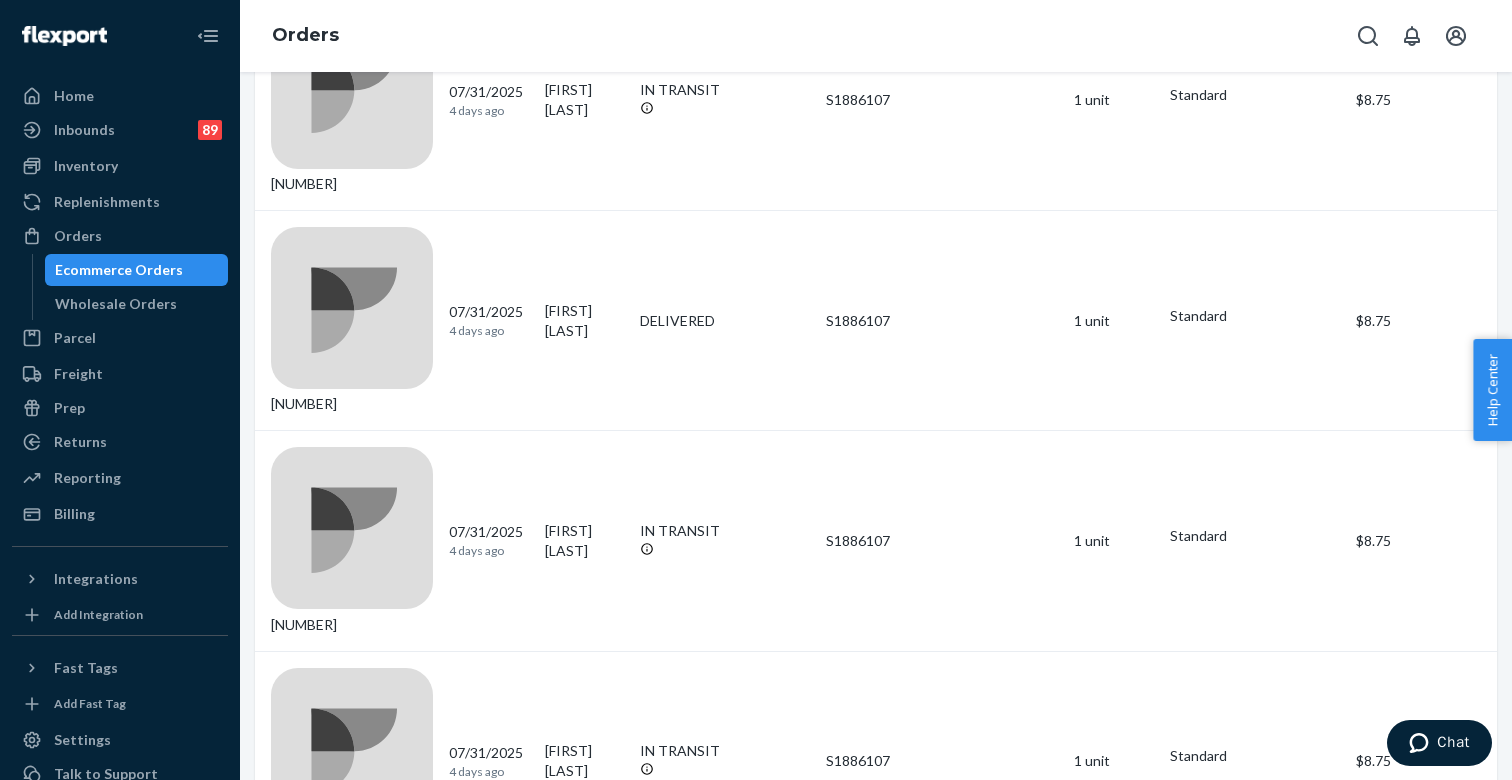 click on "4 days ago" at bounding box center (488, 3194) 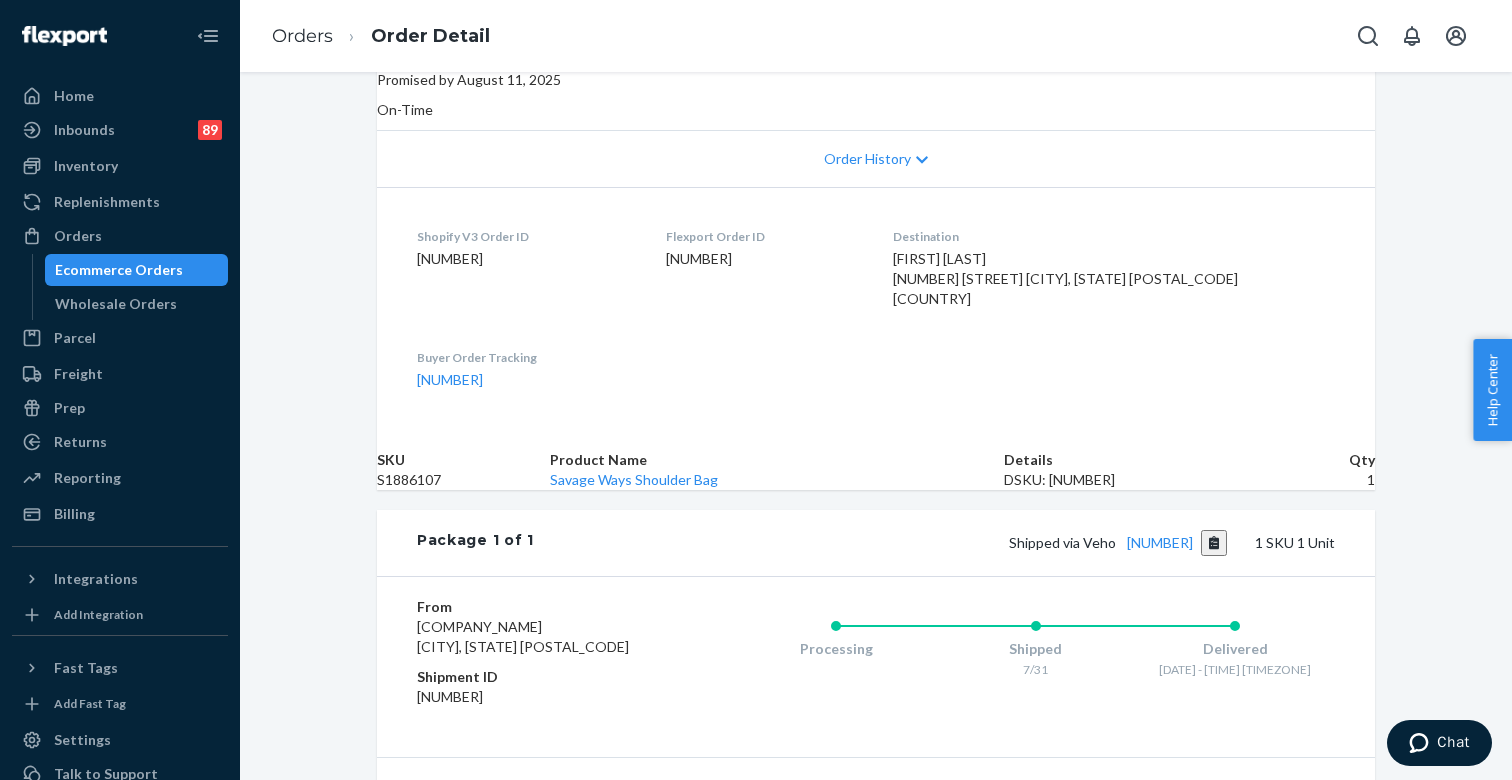 scroll, scrollTop: 619, scrollLeft: 0, axis: vertical 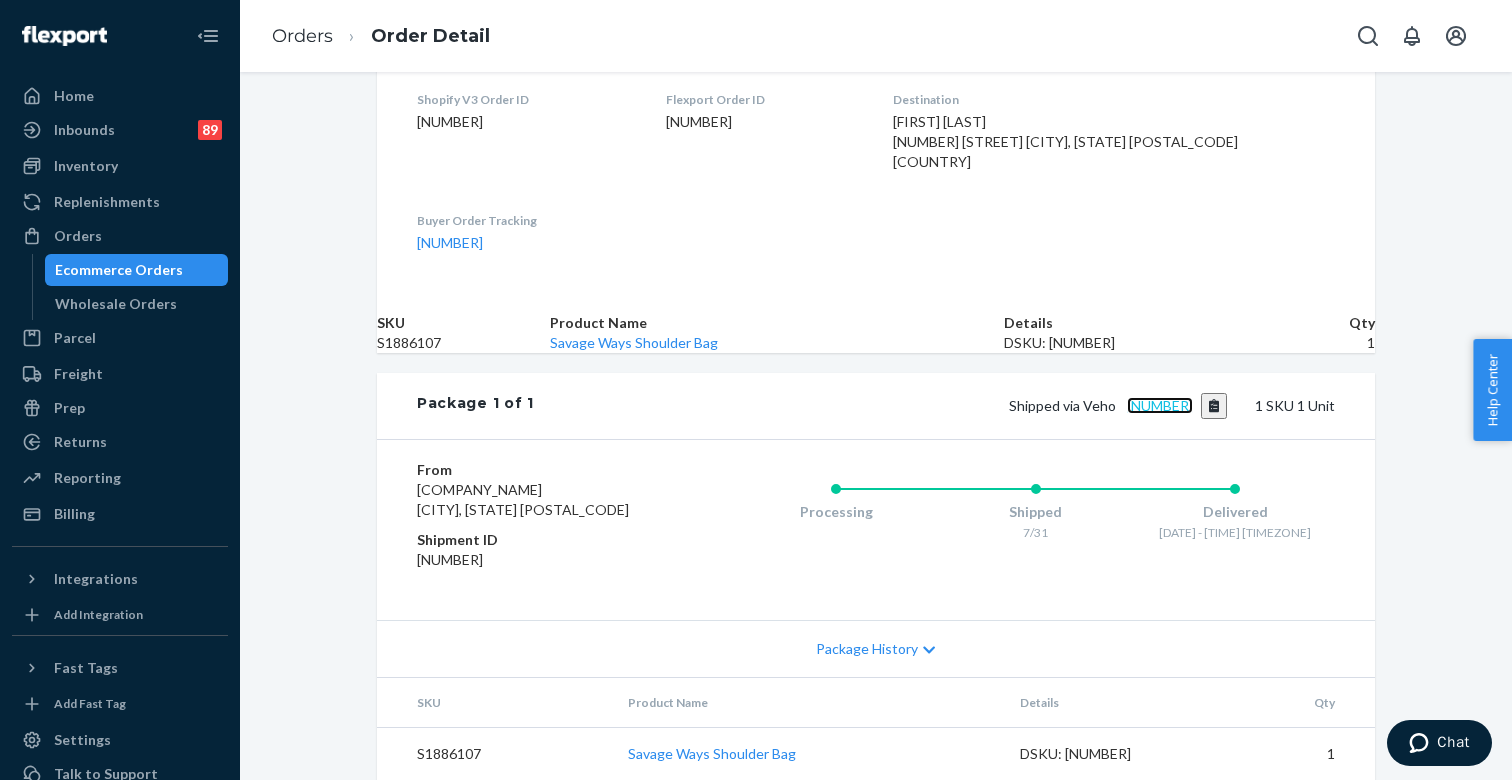 click on "[NUMBER]" at bounding box center (1160, 405) 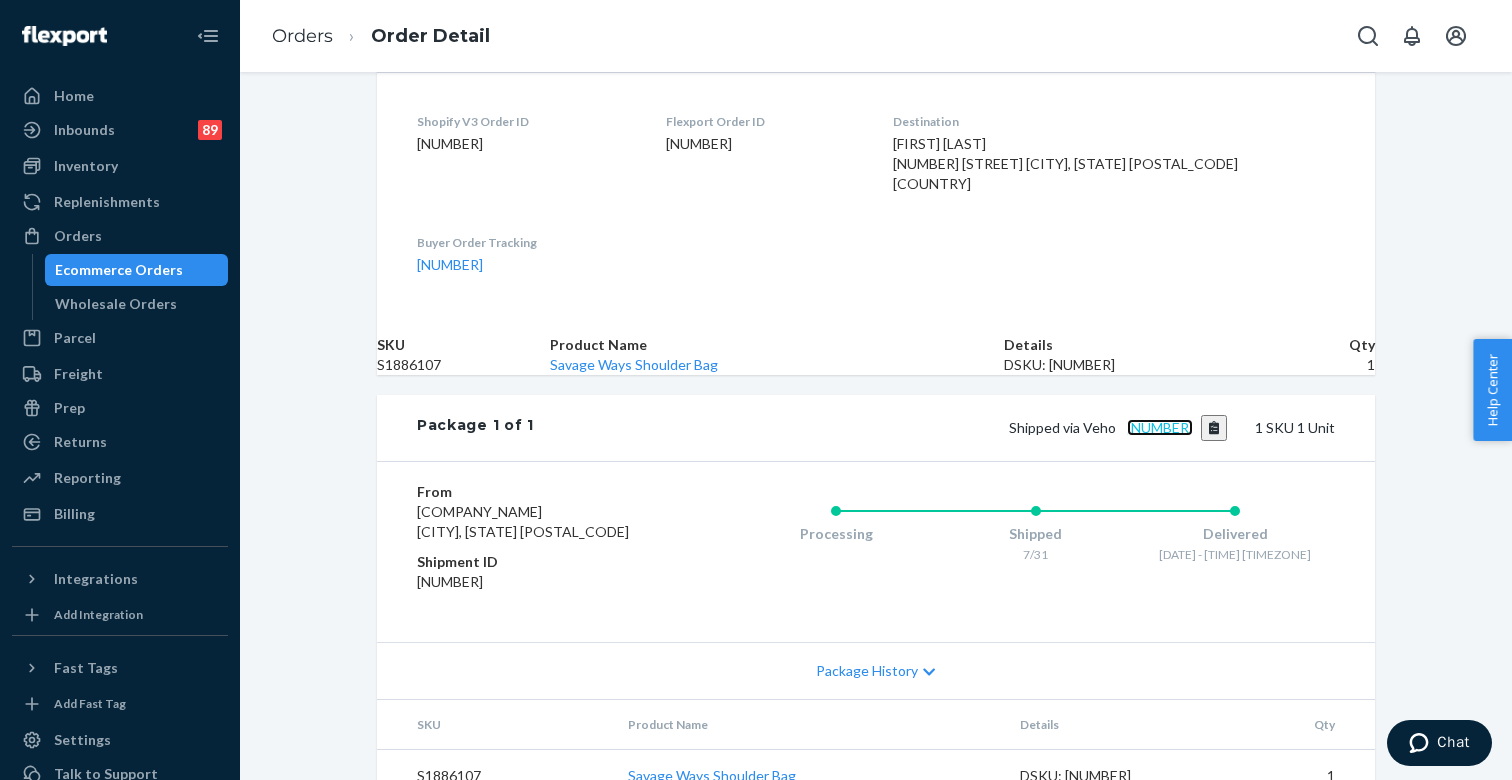 scroll, scrollTop: 619, scrollLeft: 0, axis: vertical 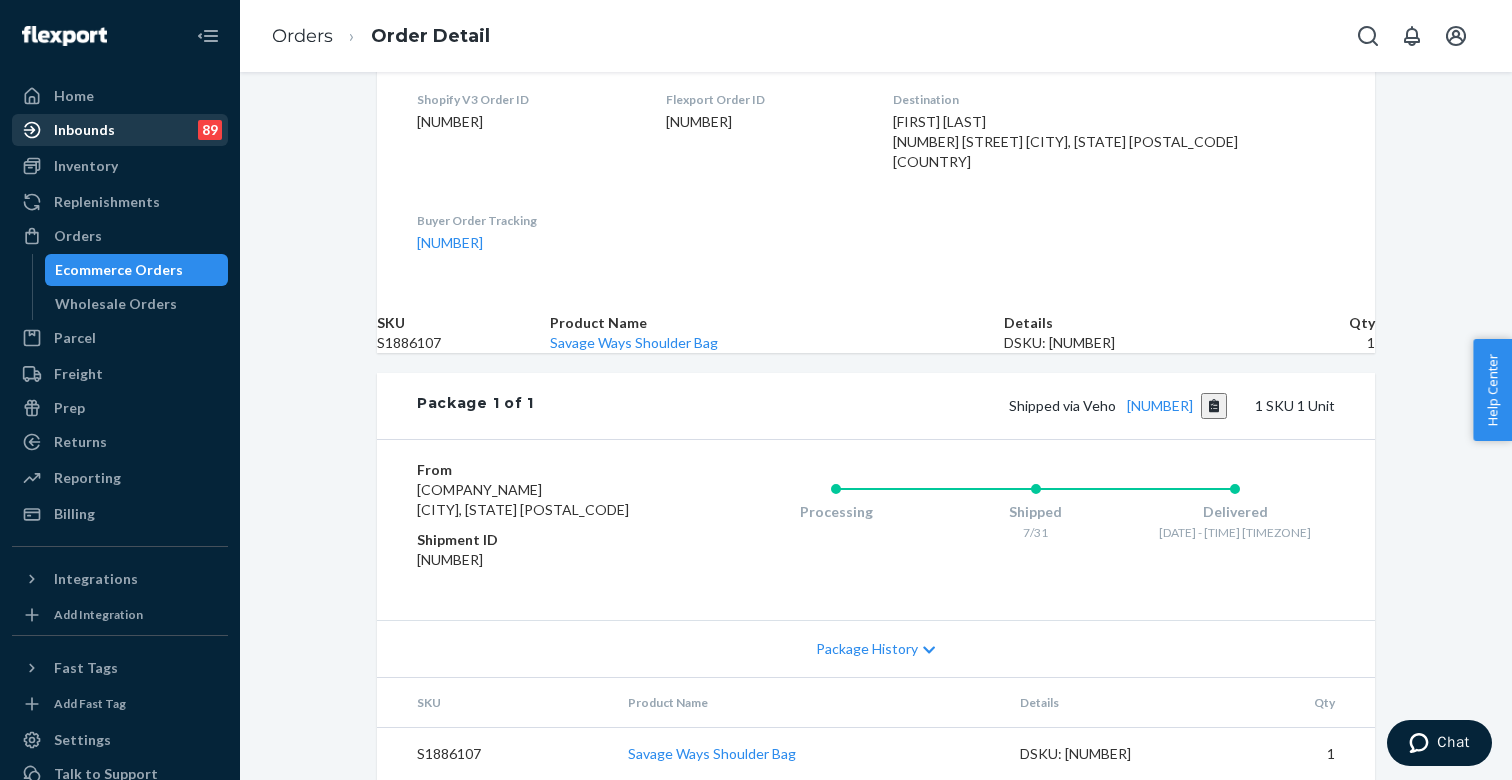 click on "Inbounds [NUMBER]" at bounding box center (120, 130) 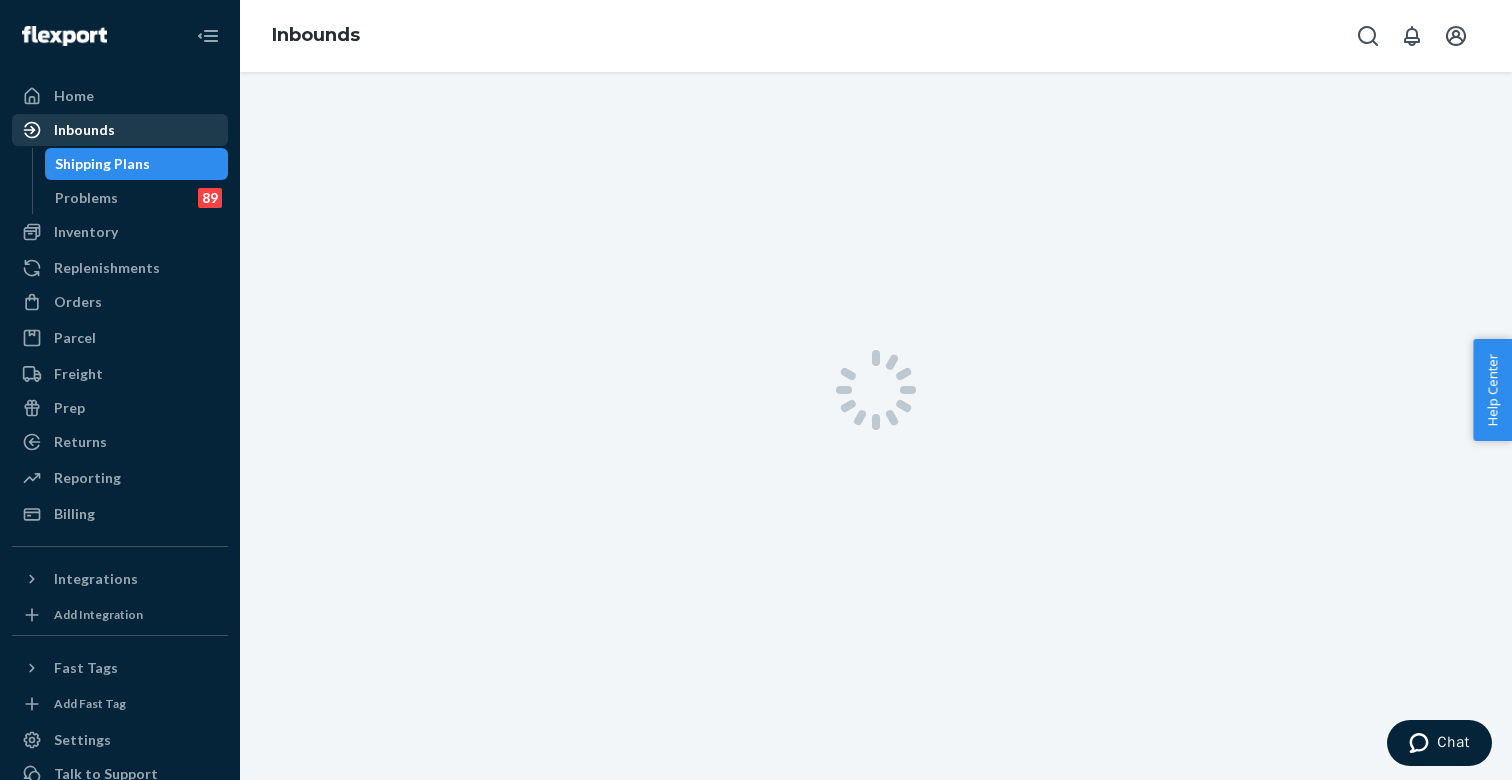 scroll, scrollTop: 0, scrollLeft: 0, axis: both 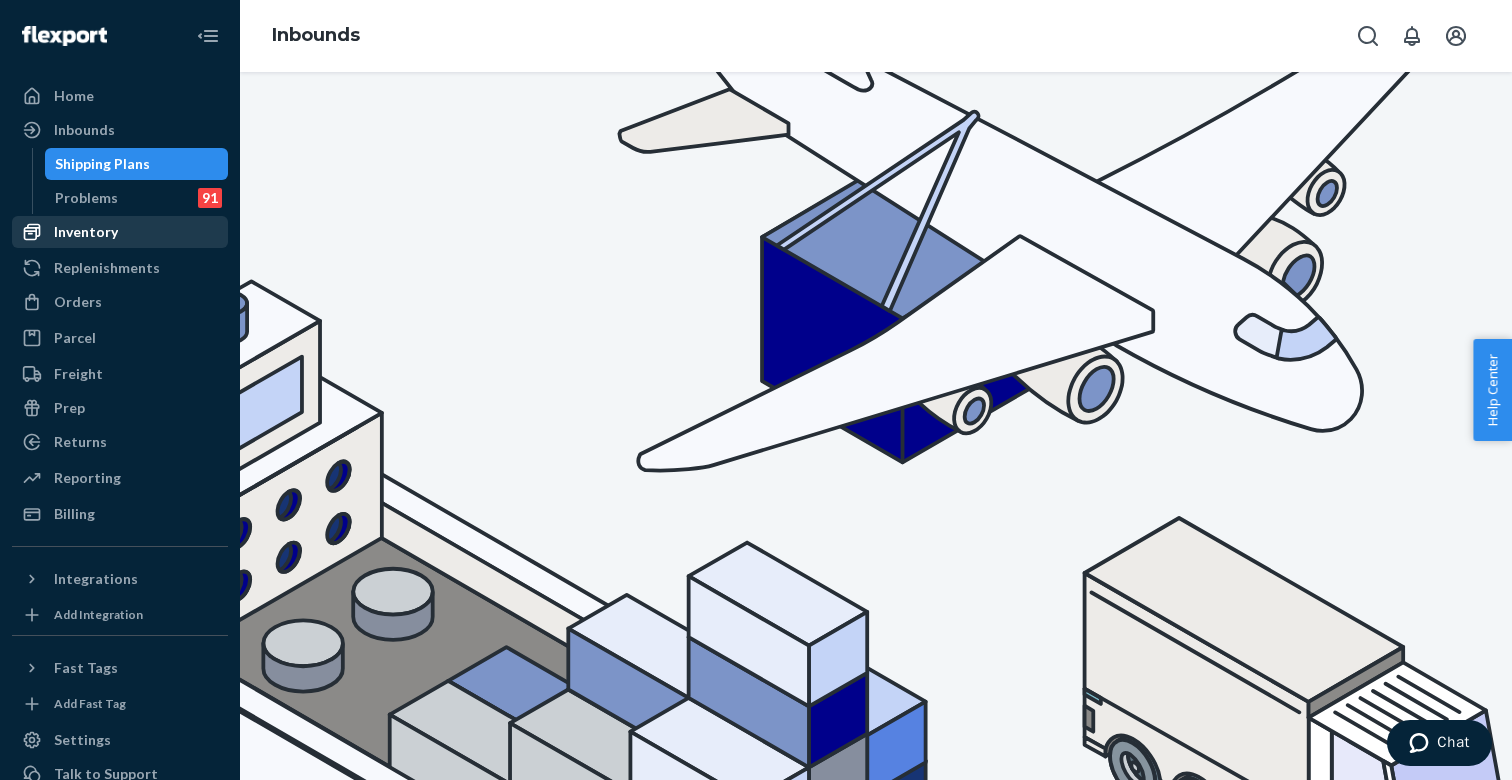 click on "Inventory" at bounding box center [120, 232] 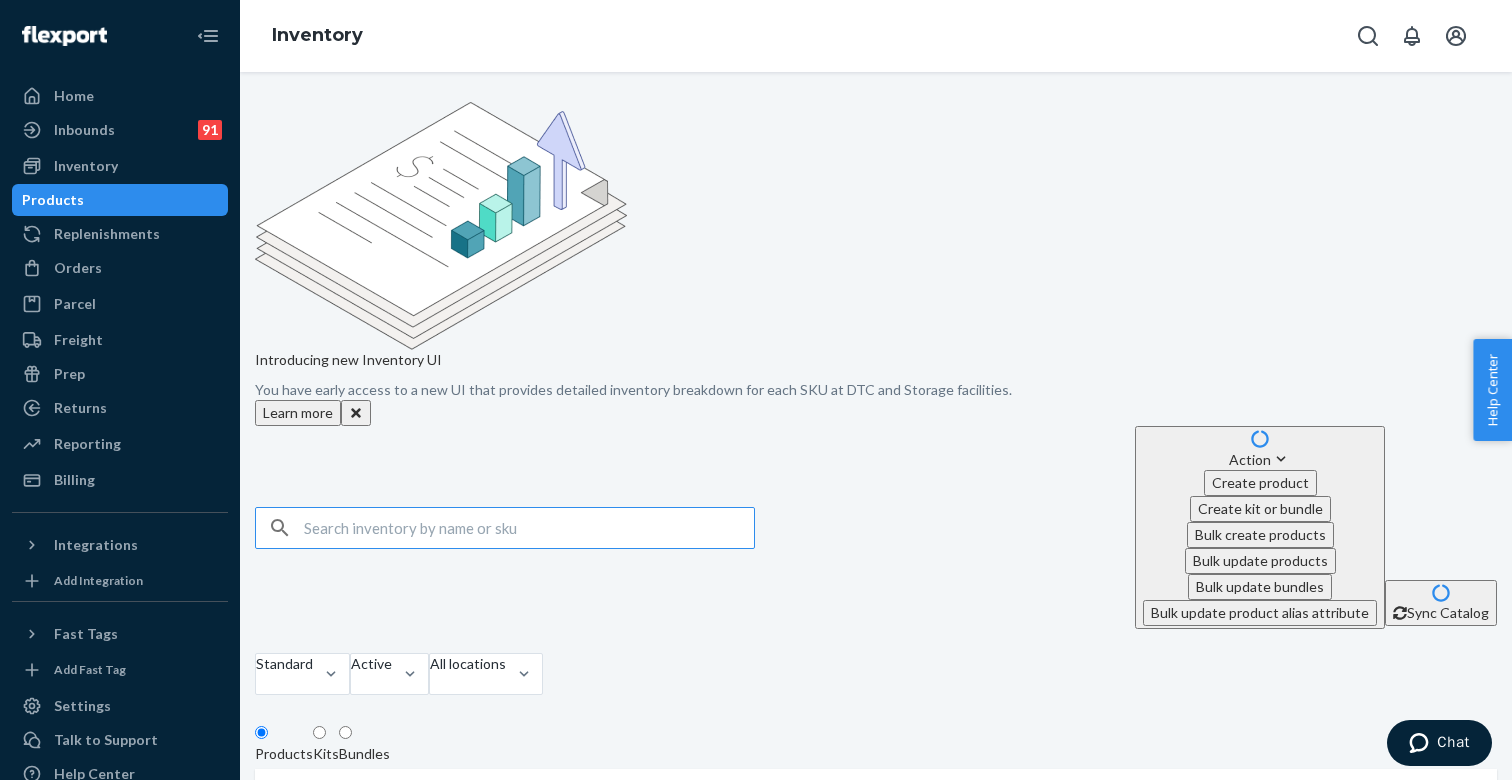 click at bounding box center (529, 528) 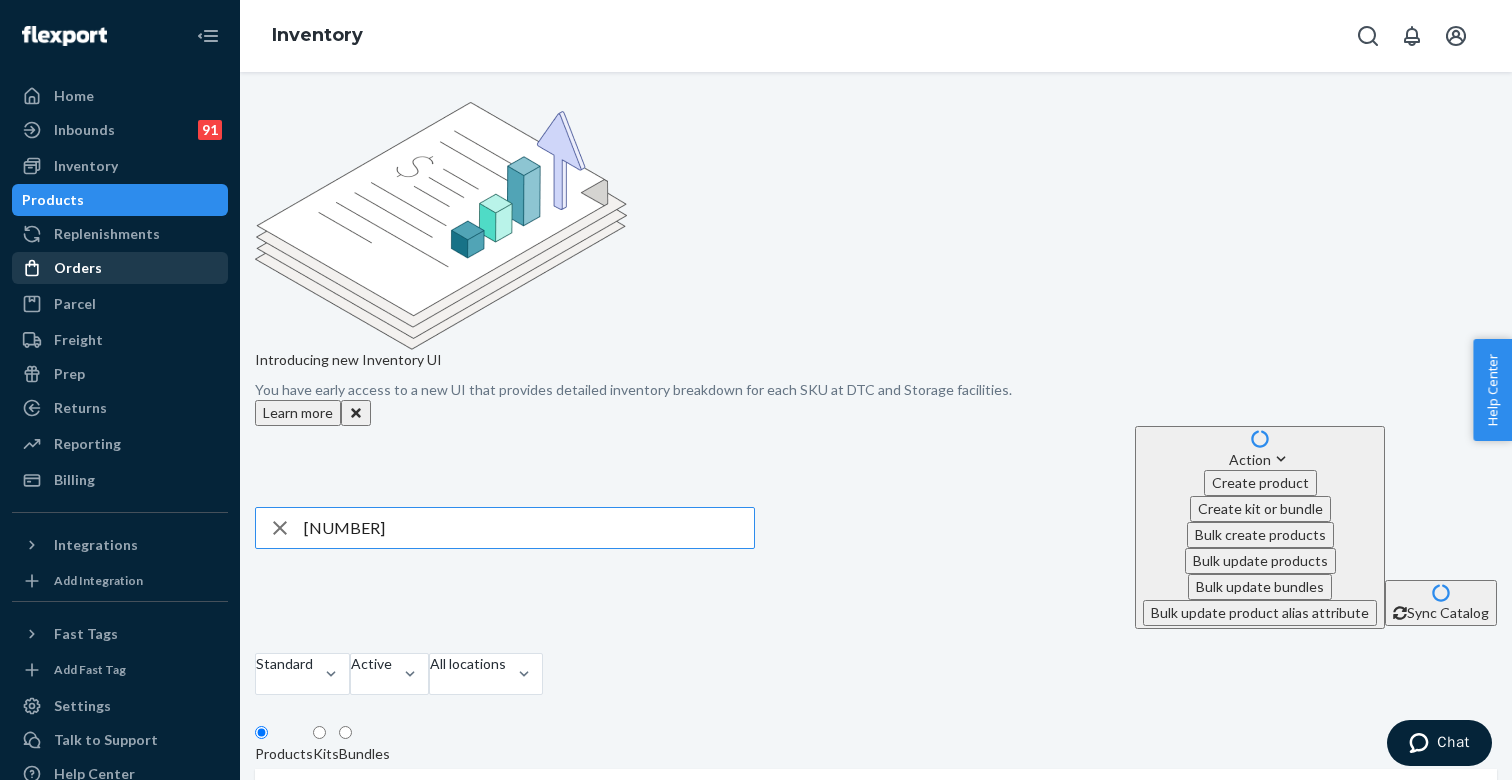 type on "[NUMBER]" 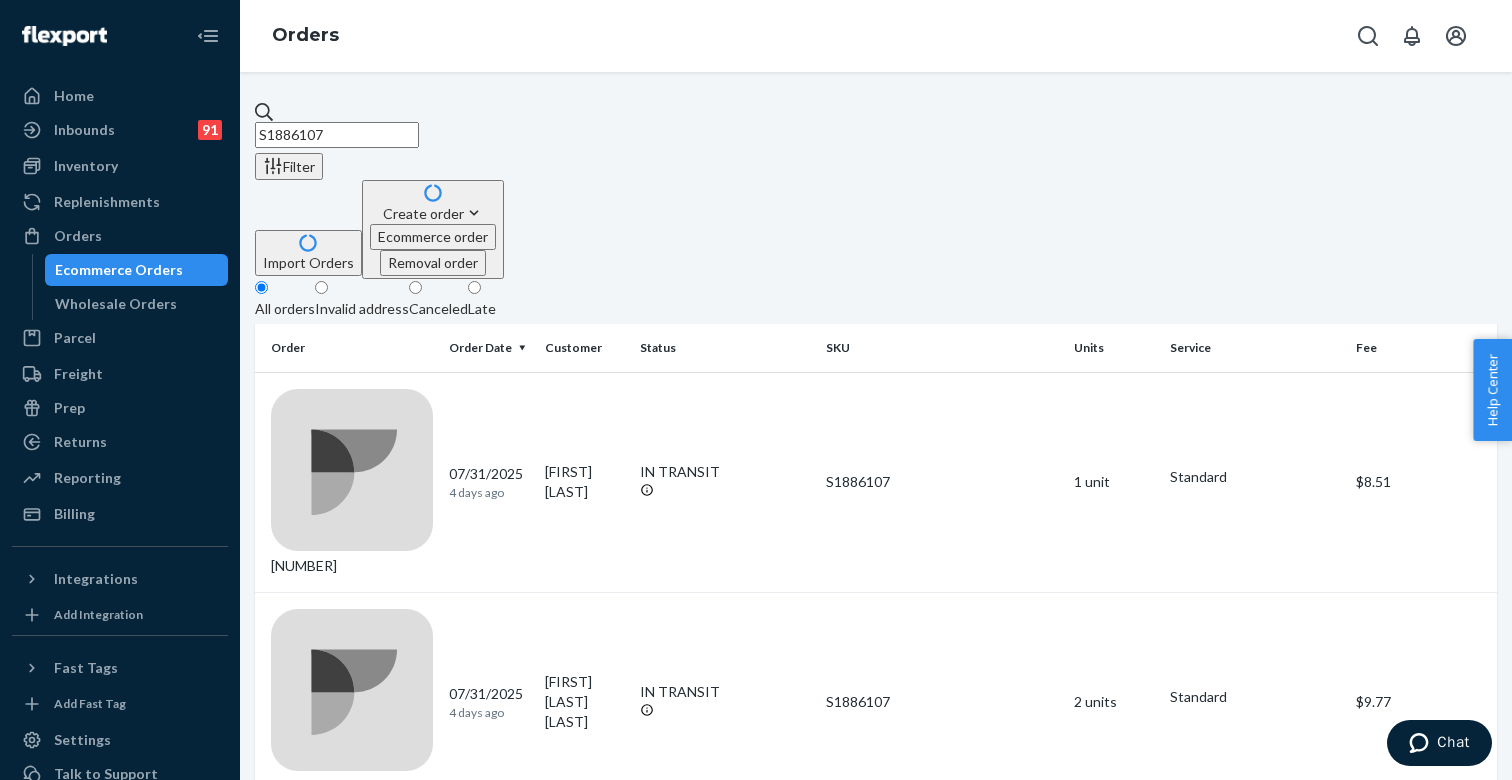click on "S1886107" at bounding box center (337, 135) 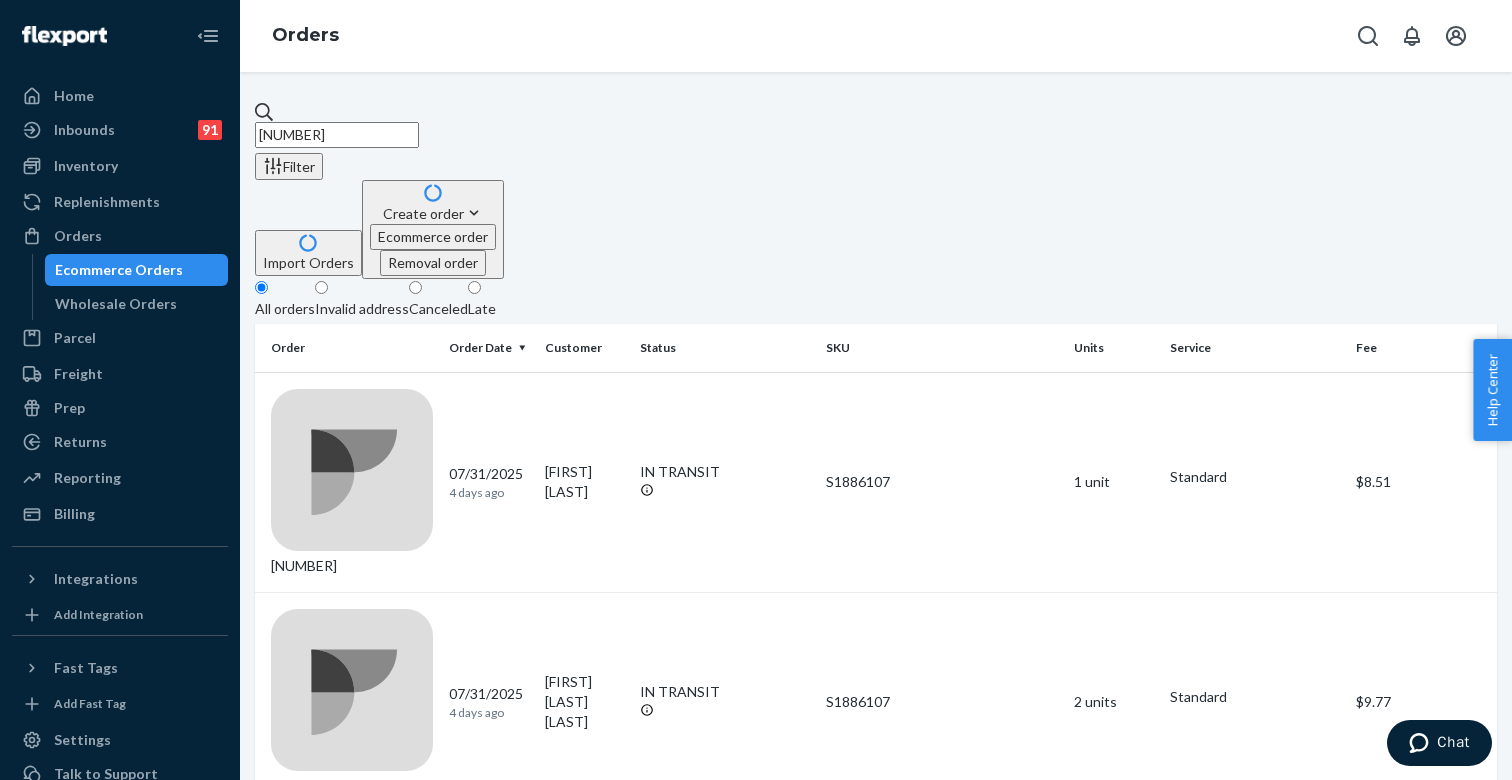 type on "[NUMBER]" 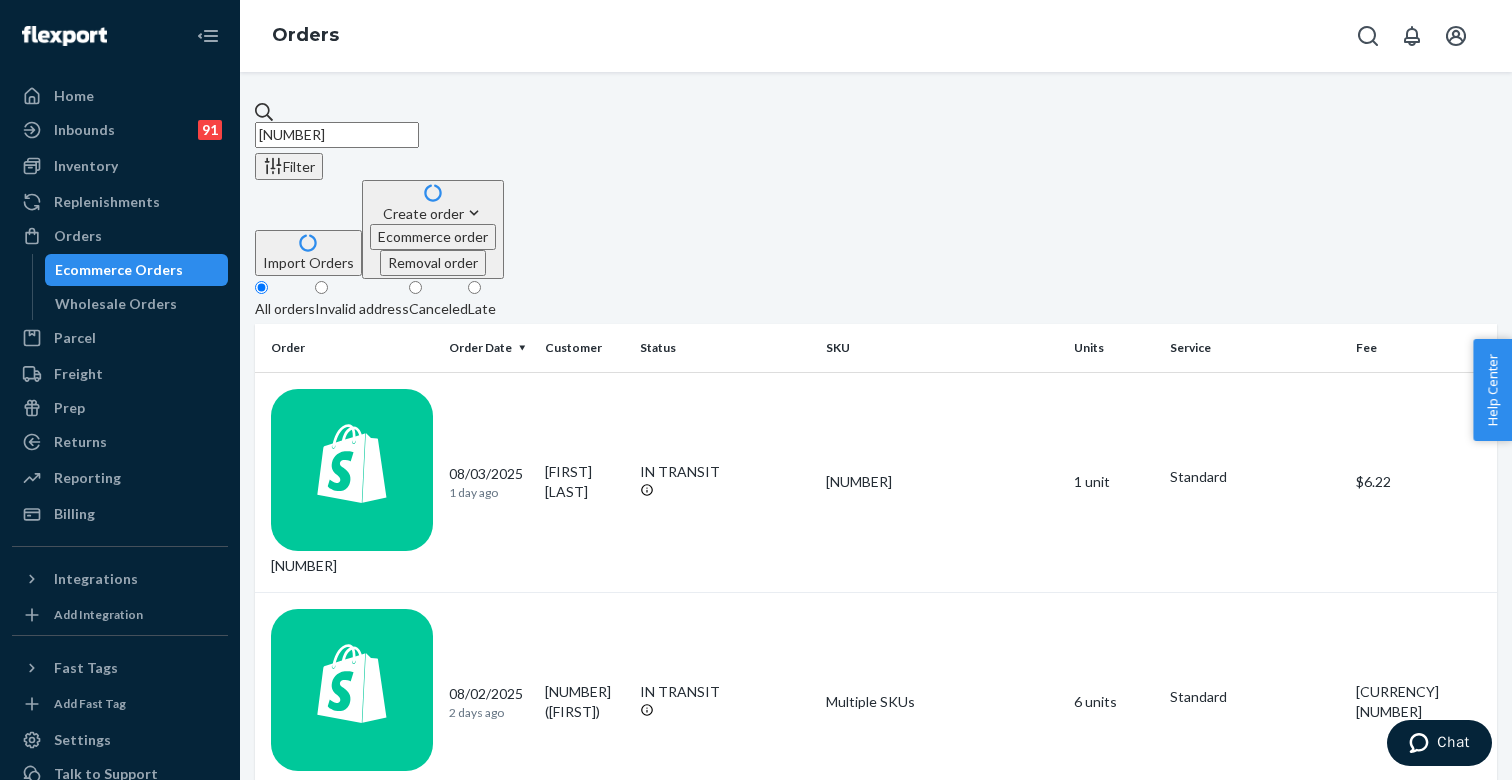 scroll, scrollTop: 7, scrollLeft: 0, axis: vertical 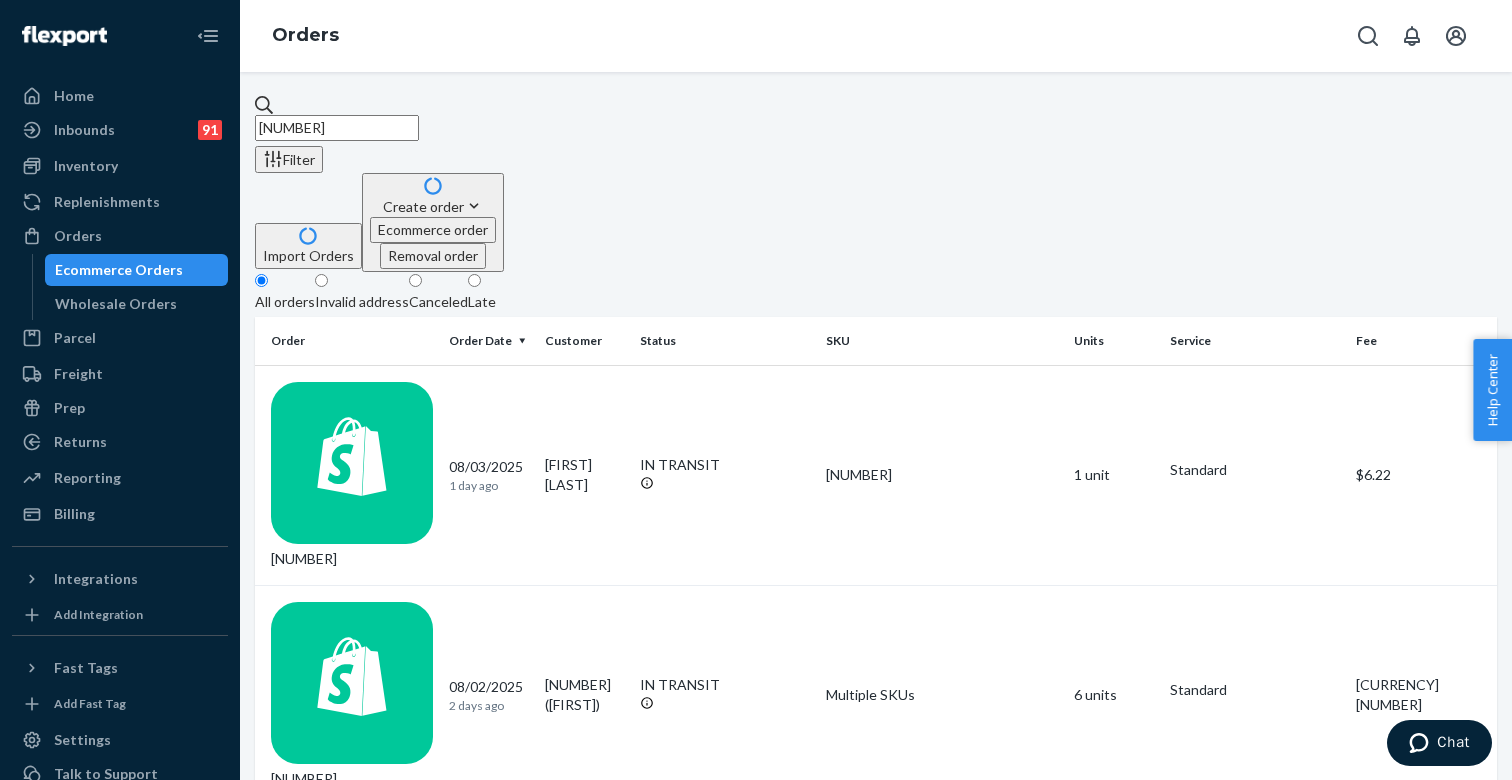 click on "4 days ago" at bounding box center (488, 925) 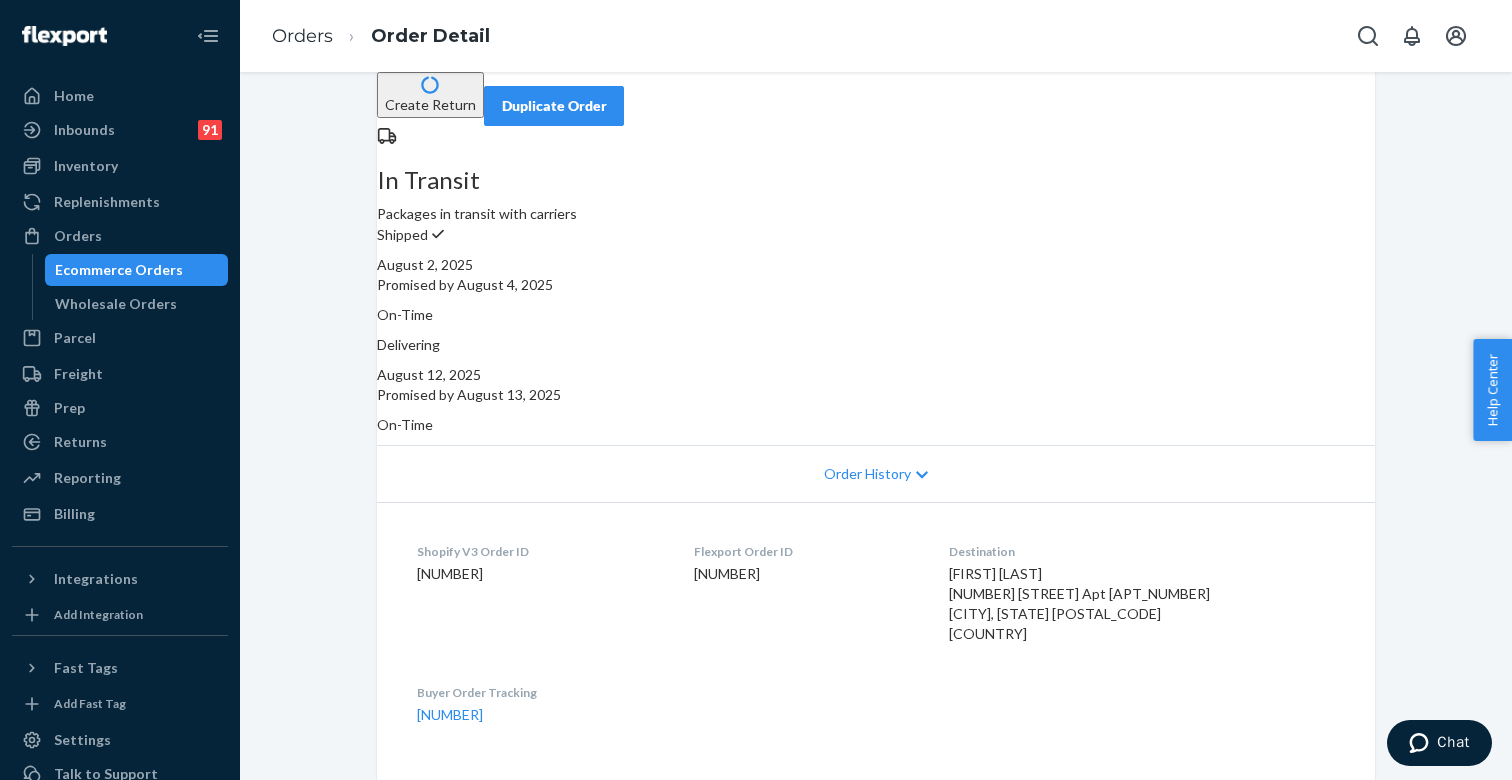 scroll, scrollTop: 41, scrollLeft: 0, axis: vertical 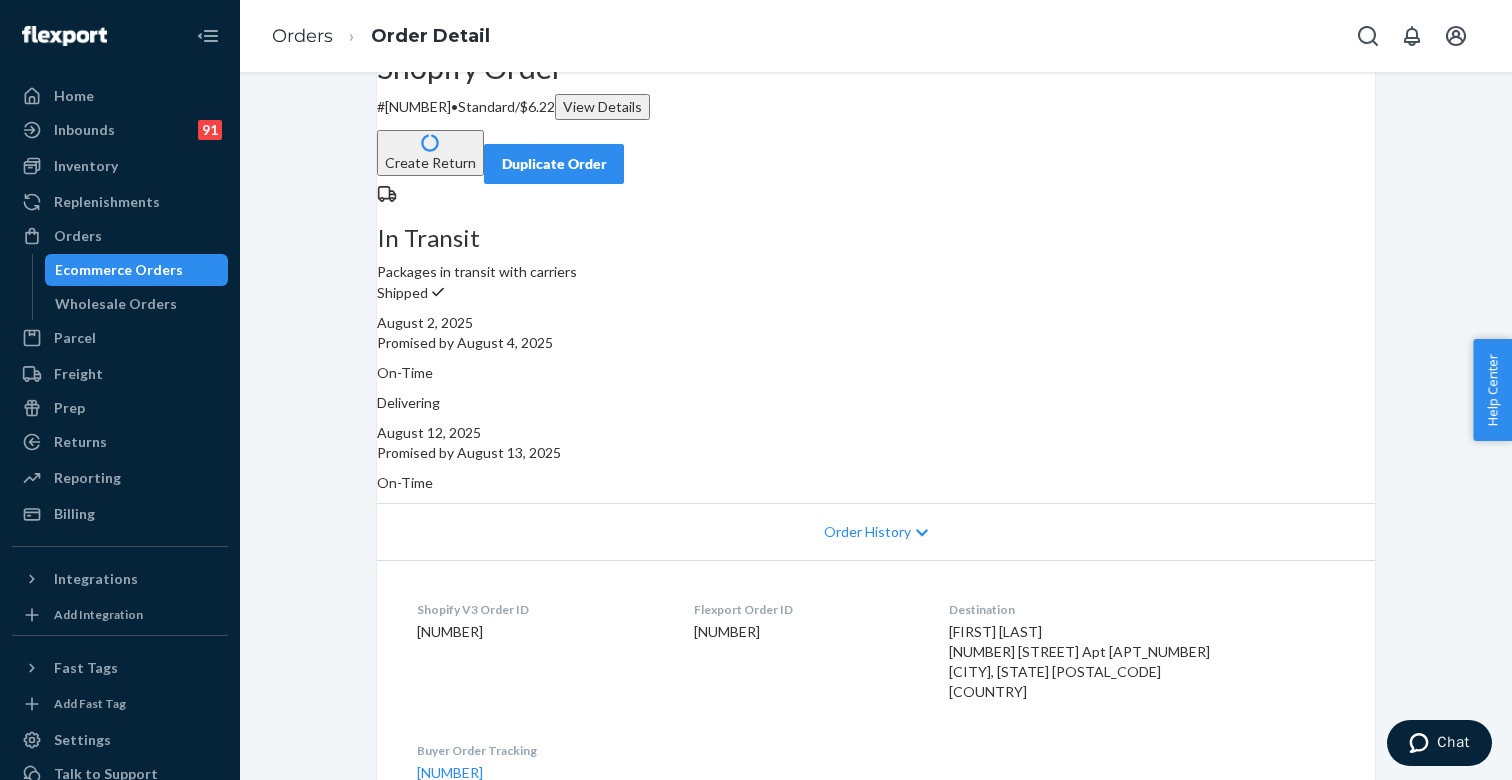 click on "View Details" at bounding box center (602, 107) 